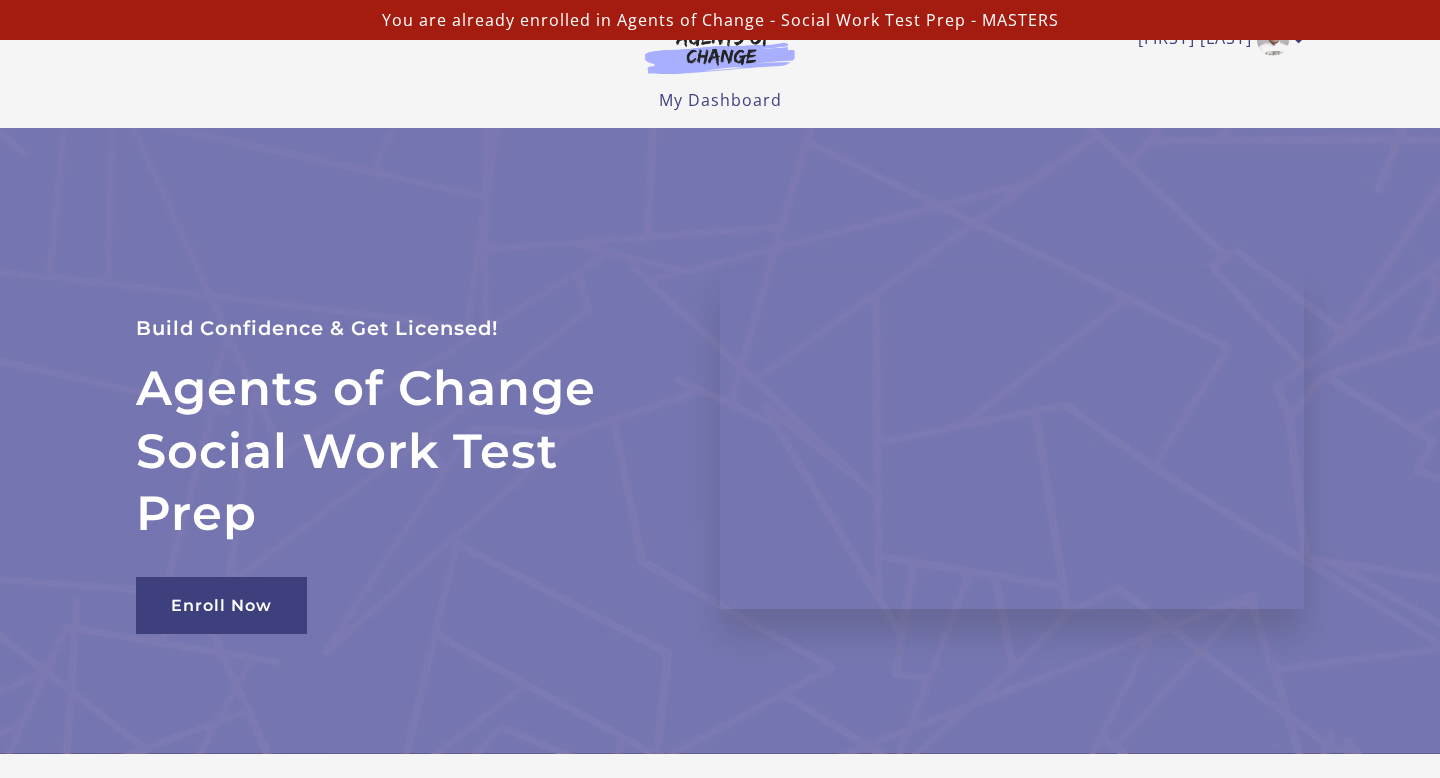scroll, scrollTop: 0, scrollLeft: 0, axis: both 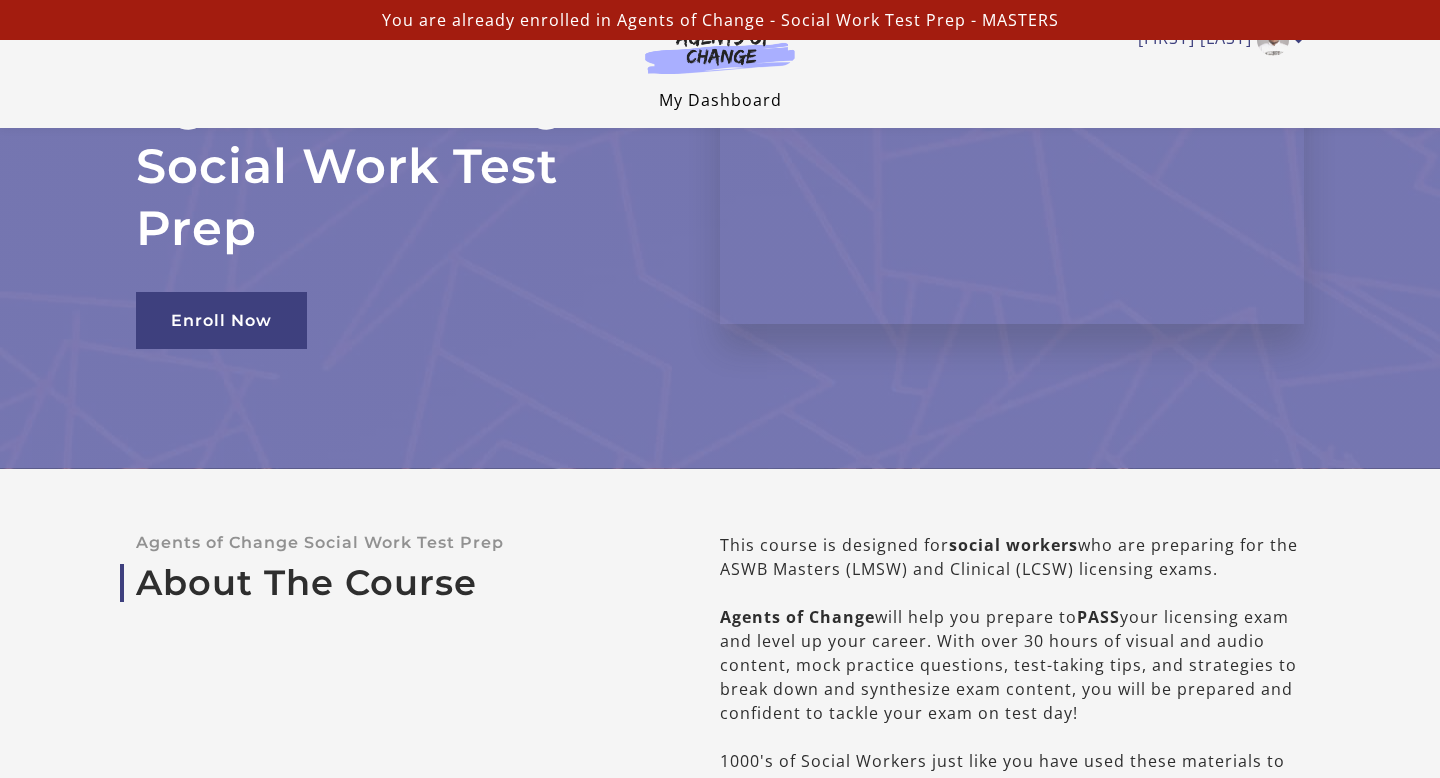 click on "My Dashboard" at bounding box center [720, 100] 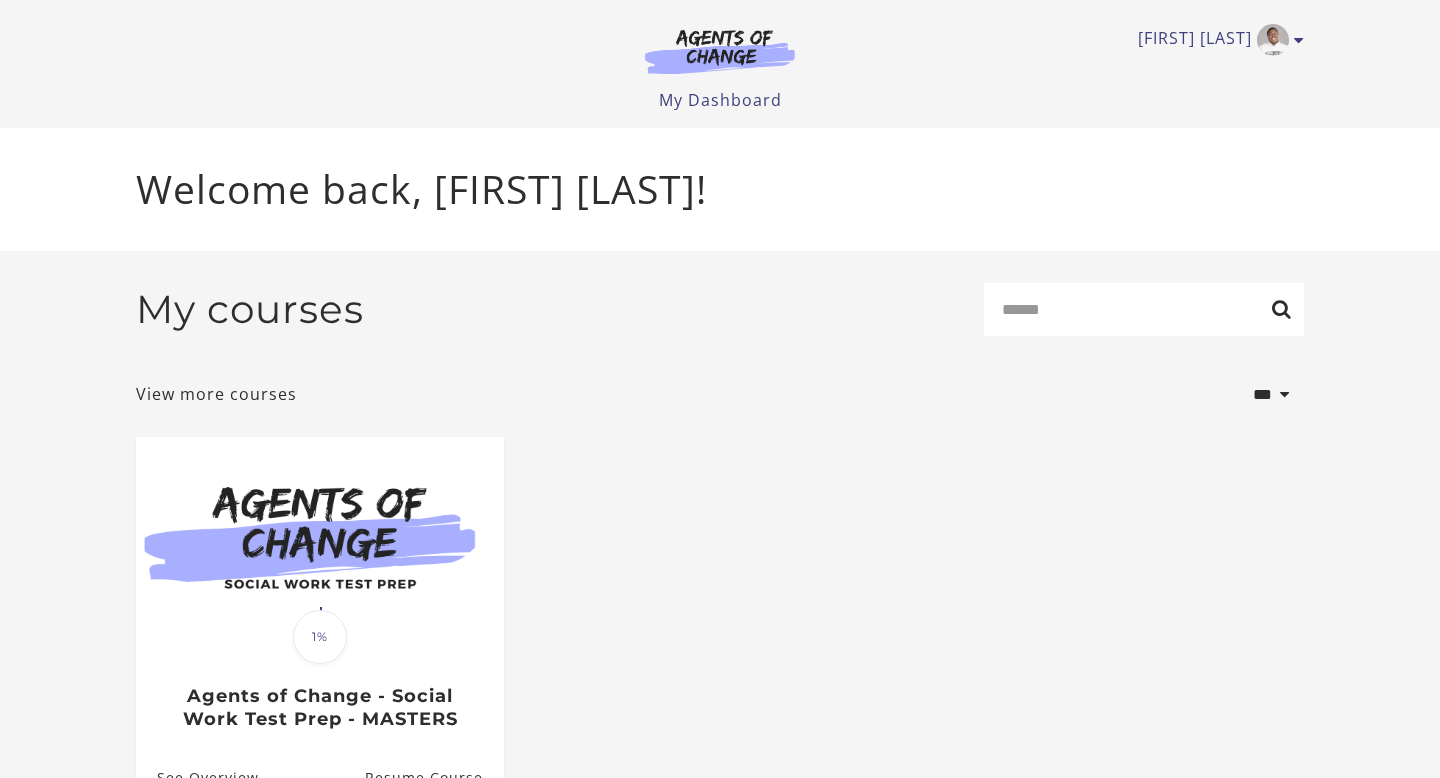 scroll, scrollTop: 0, scrollLeft: 0, axis: both 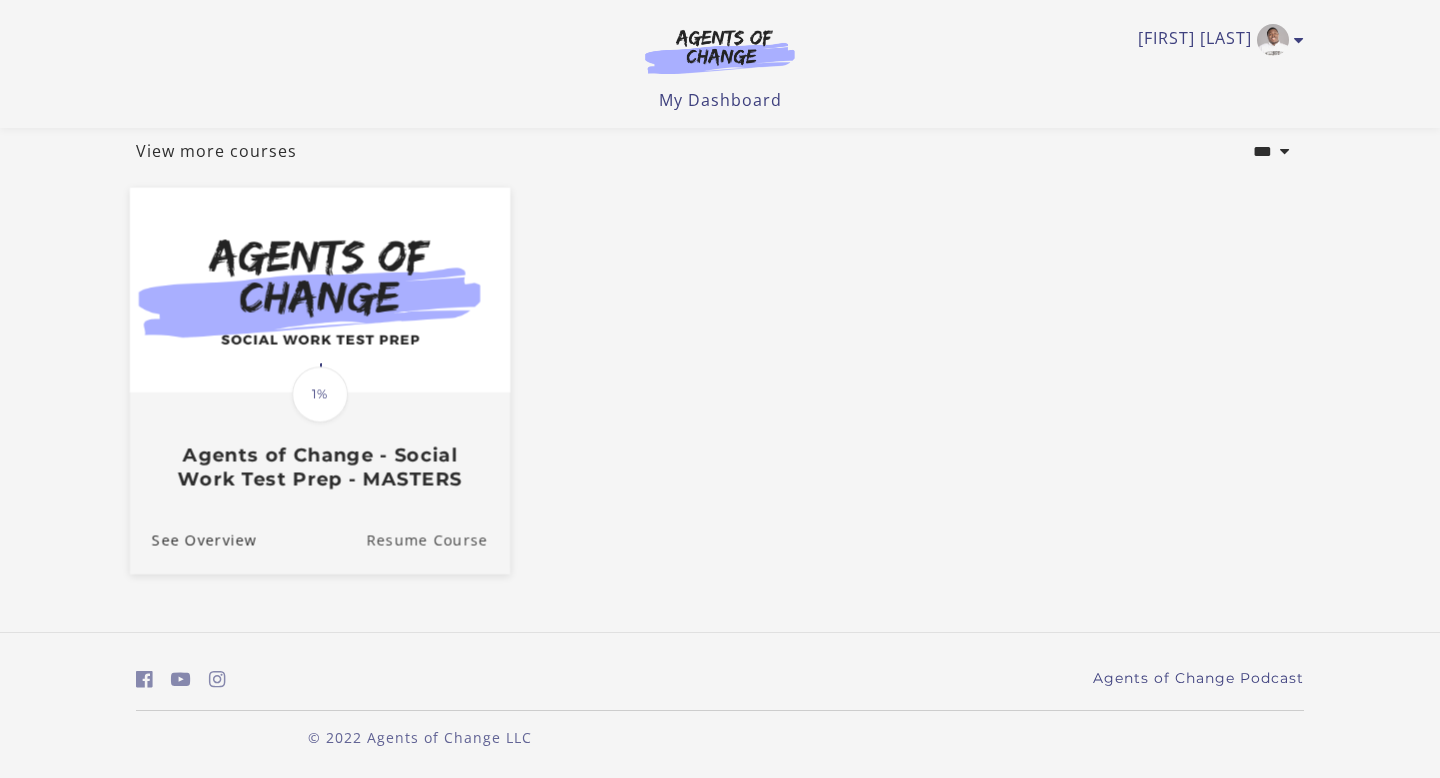 click on "Resume Course" at bounding box center (438, 540) 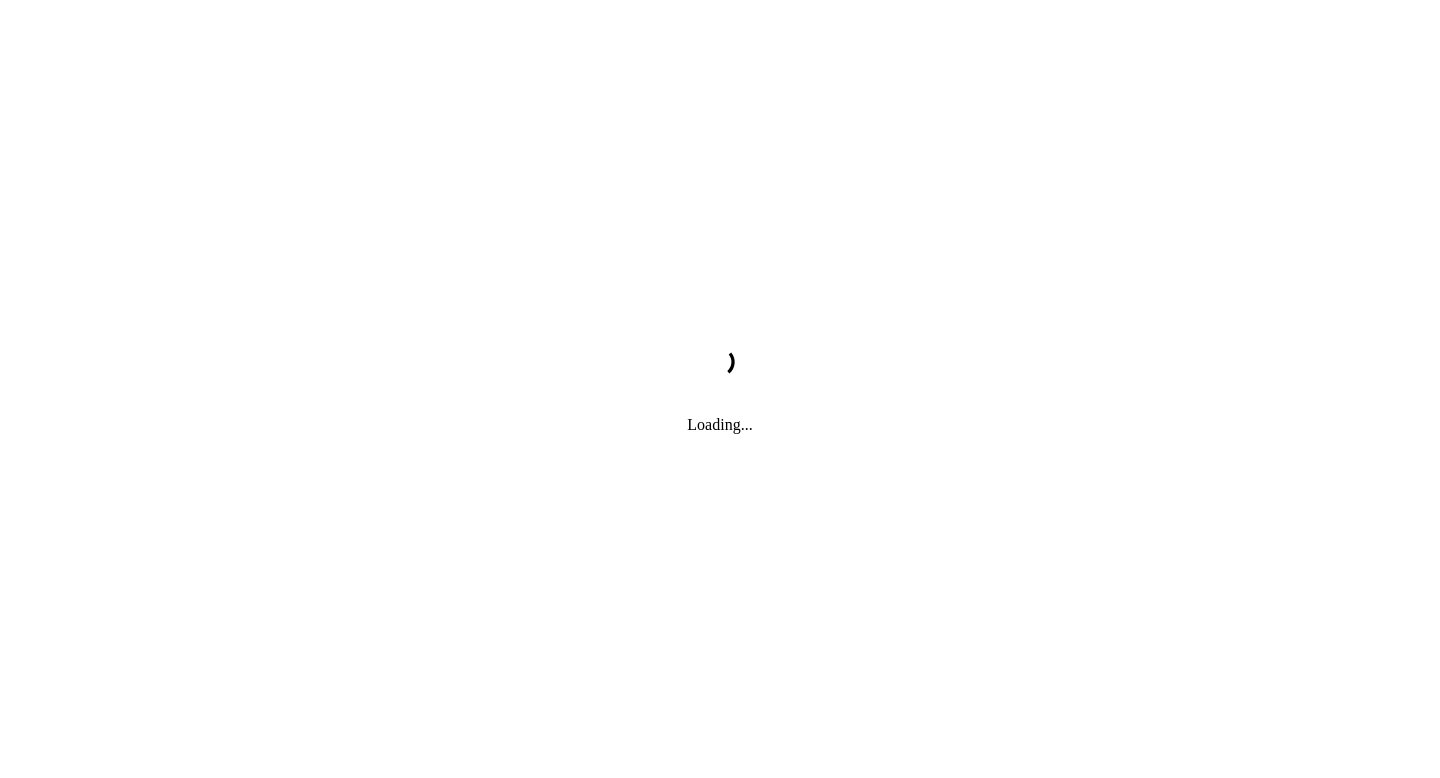 scroll, scrollTop: 0, scrollLeft: 0, axis: both 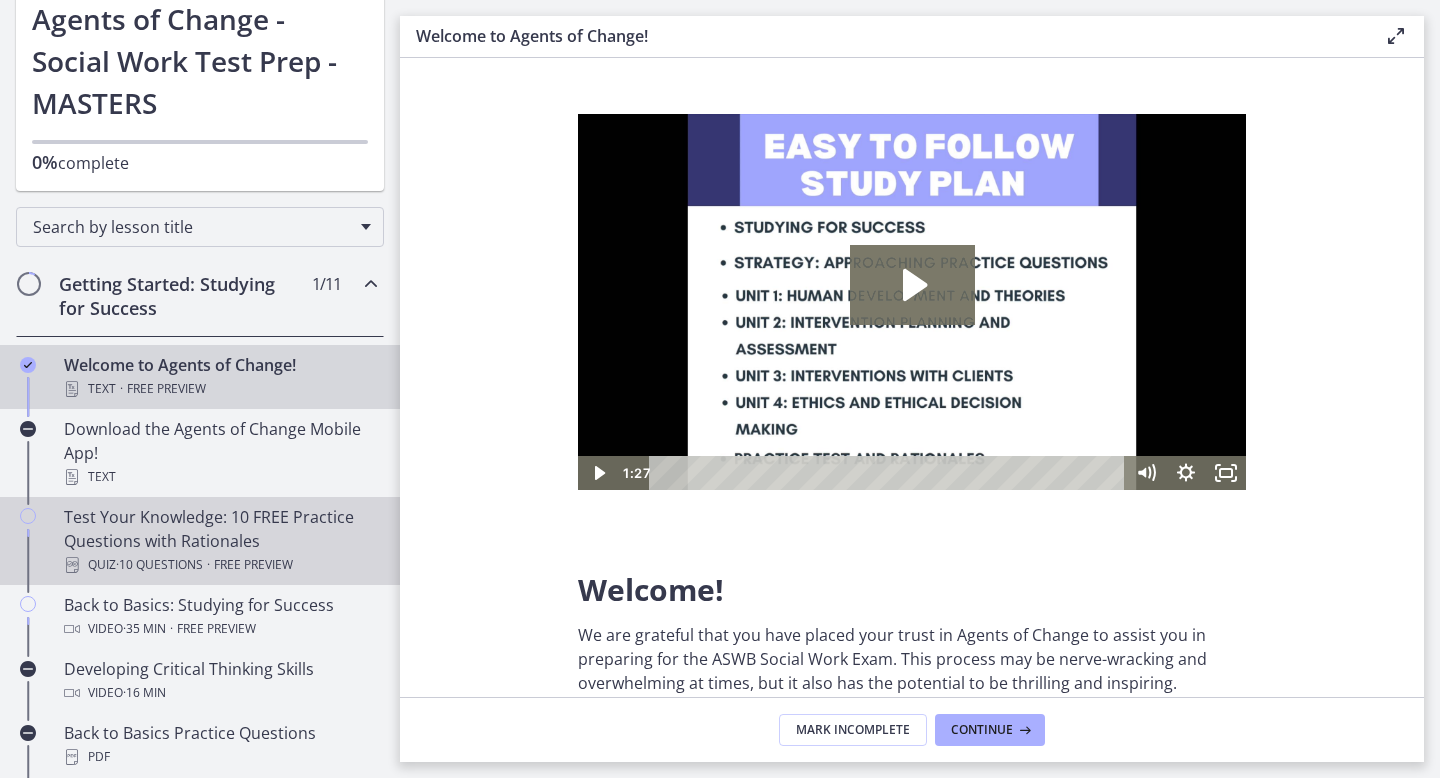 click on "Free preview" at bounding box center [253, 565] 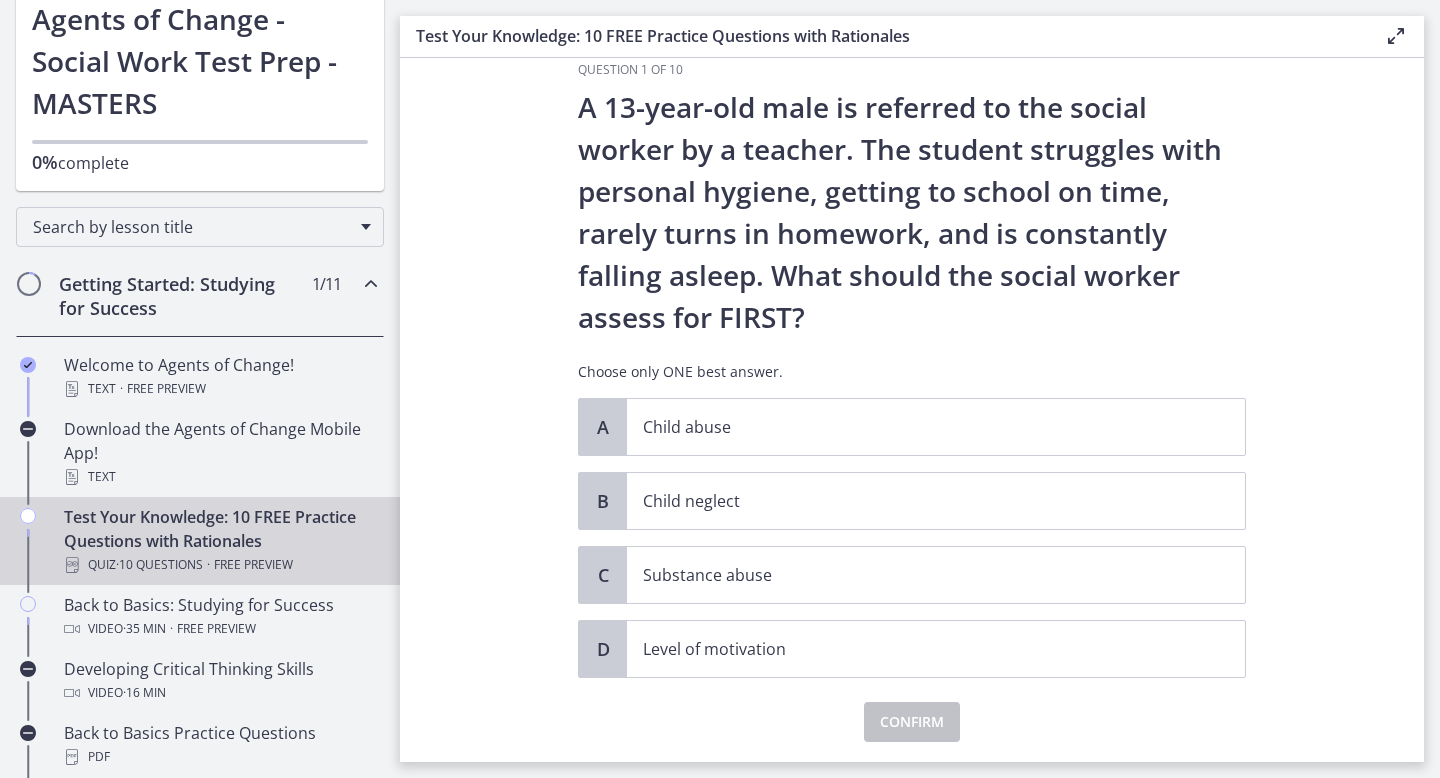 scroll, scrollTop: 48, scrollLeft: 0, axis: vertical 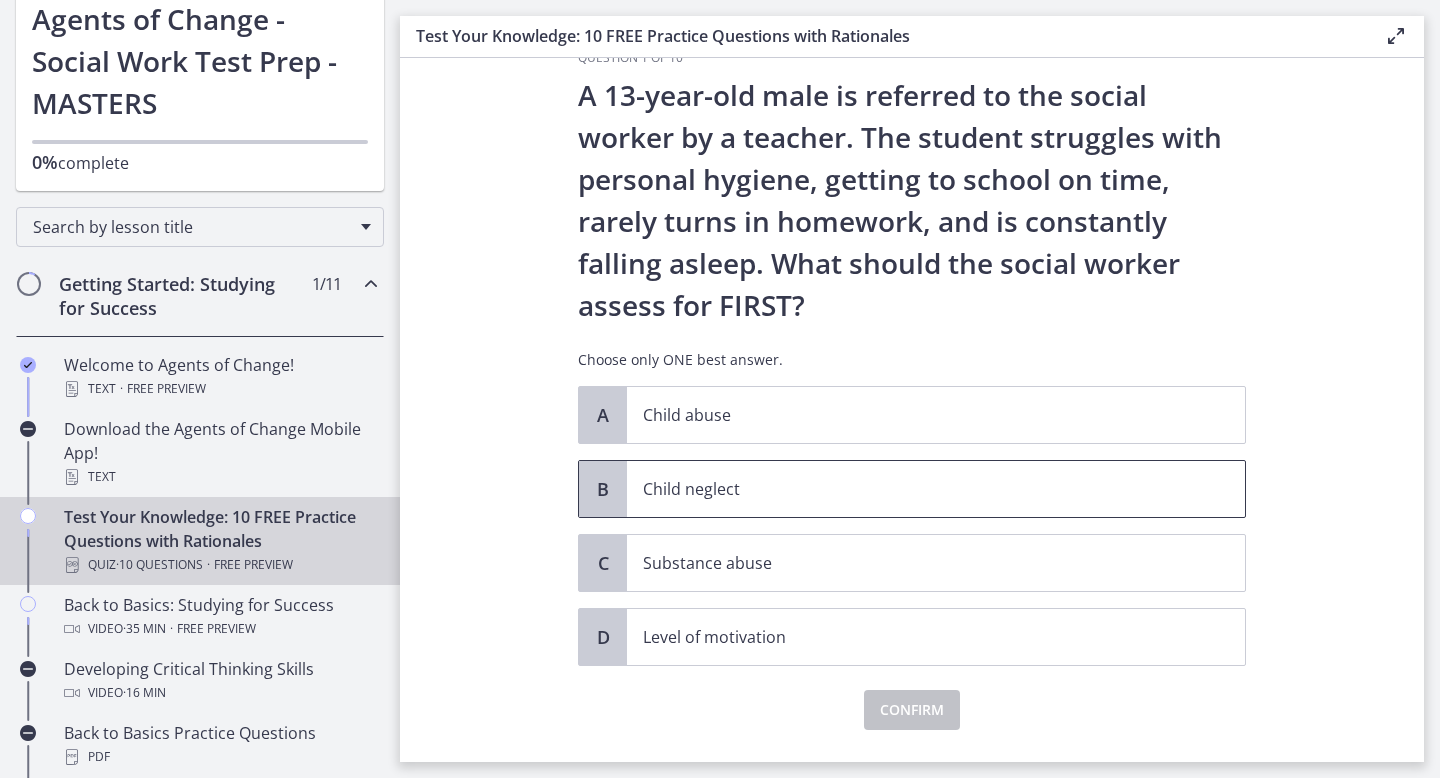 click on "Child neglect" at bounding box center [916, 489] 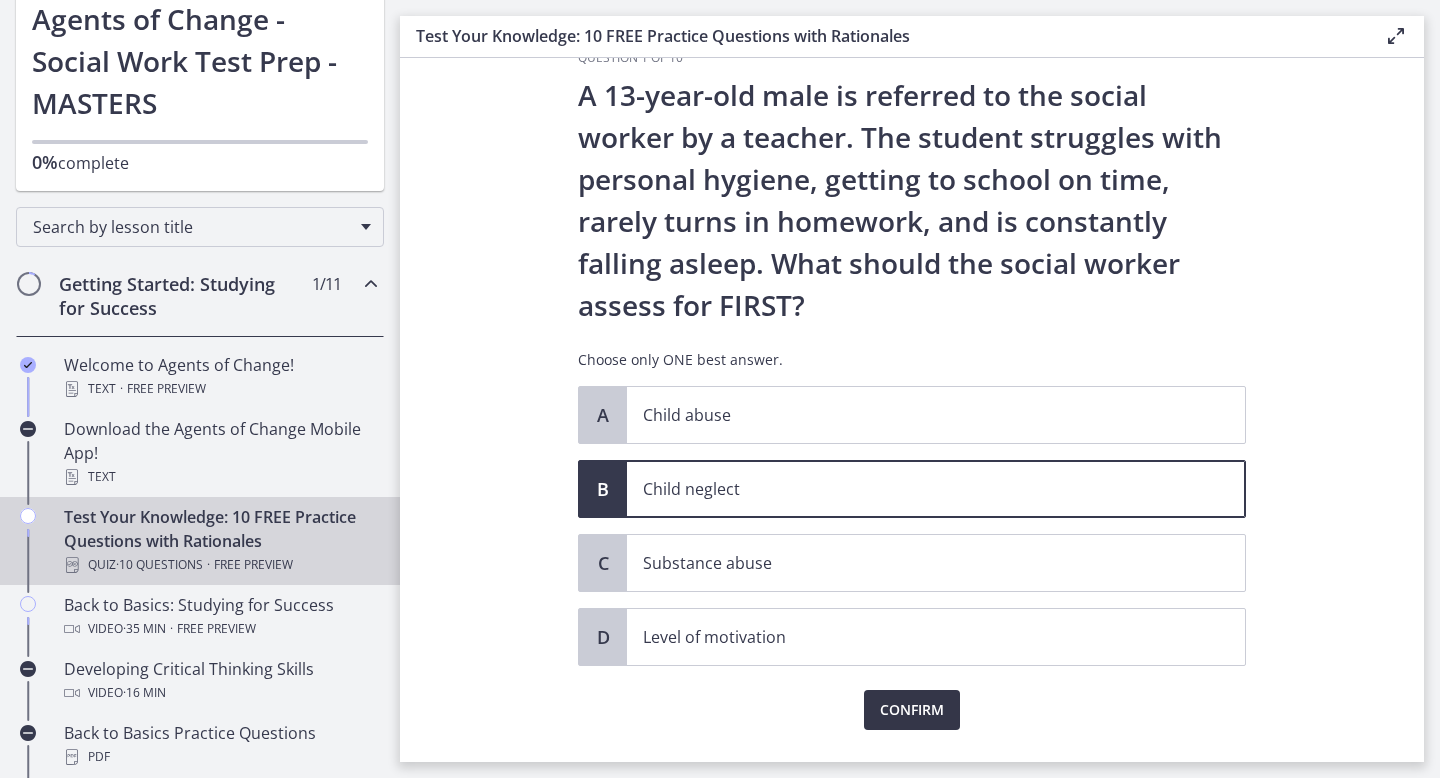 click on "Confirm" at bounding box center (912, 710) 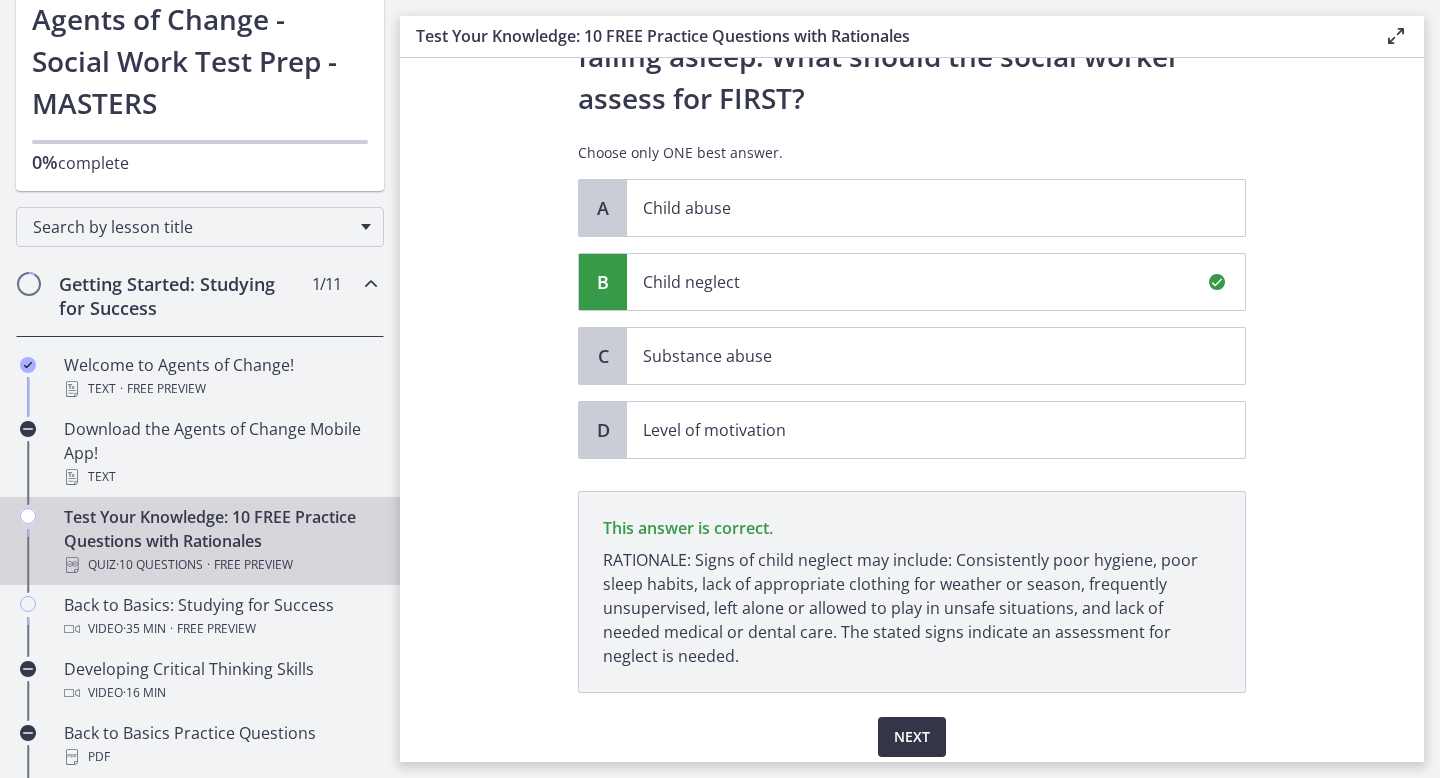scroll, scrollTop: 330, scrollLeft: 0, axis: vertical 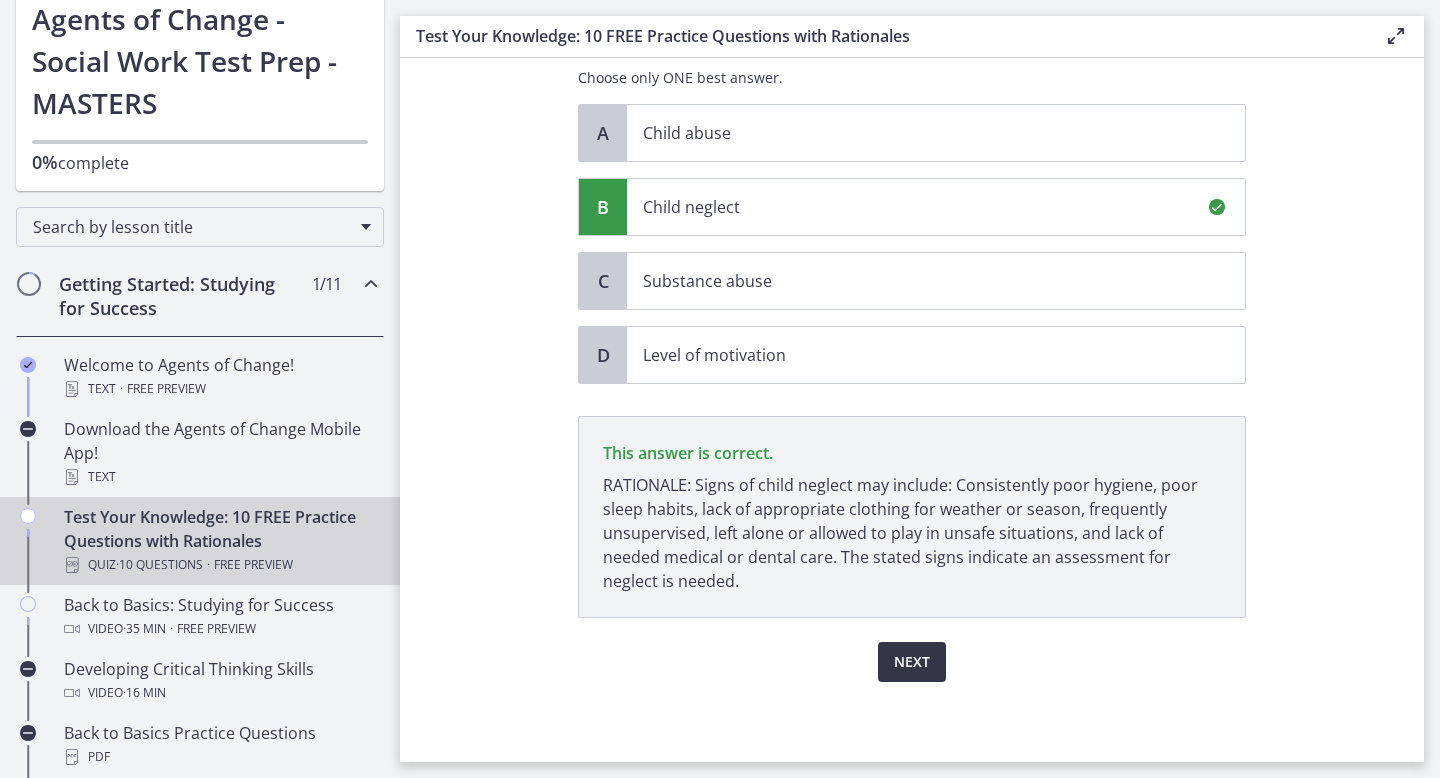 click on "Next" at bounding box center (912, 662) 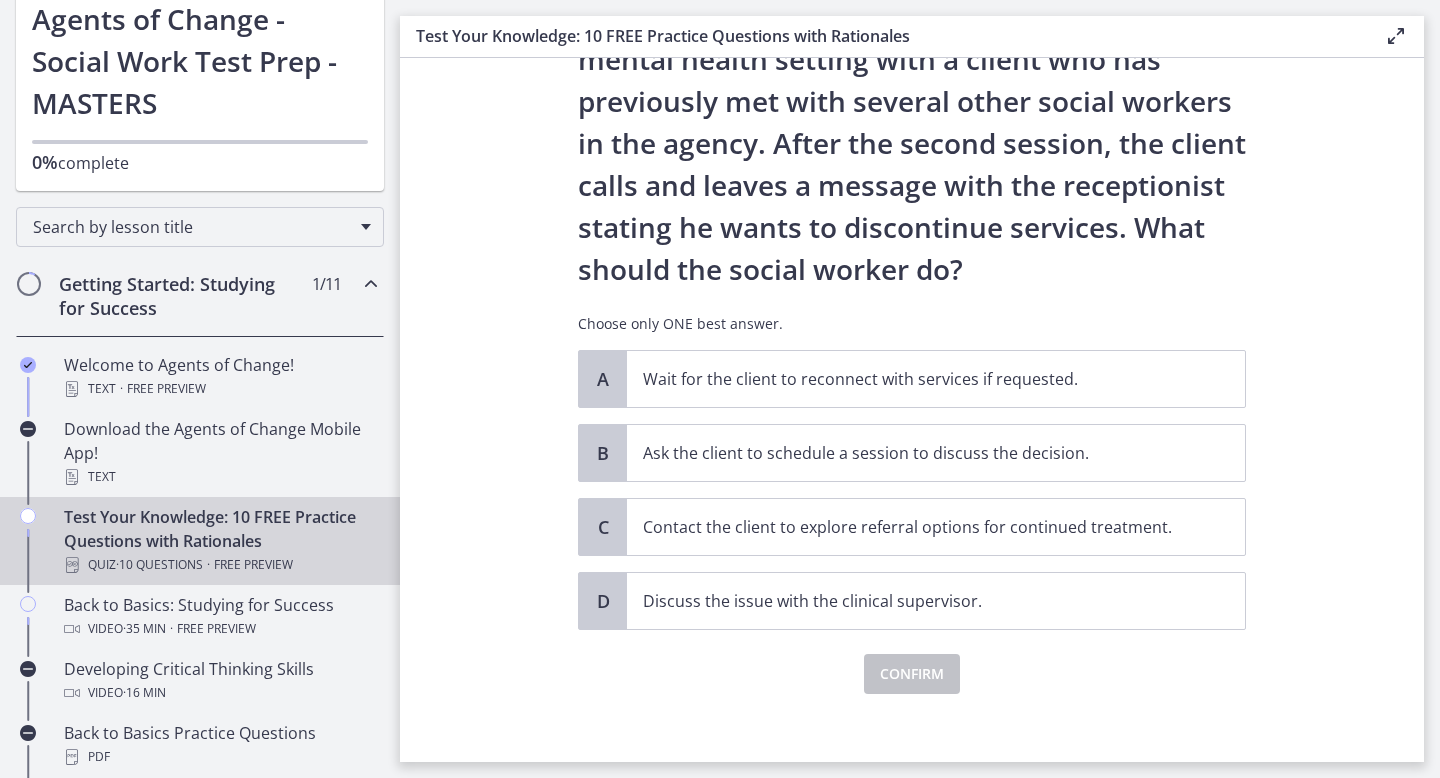 scroll, scrollTop: 138, scrollLeft: 0, axis: vertical 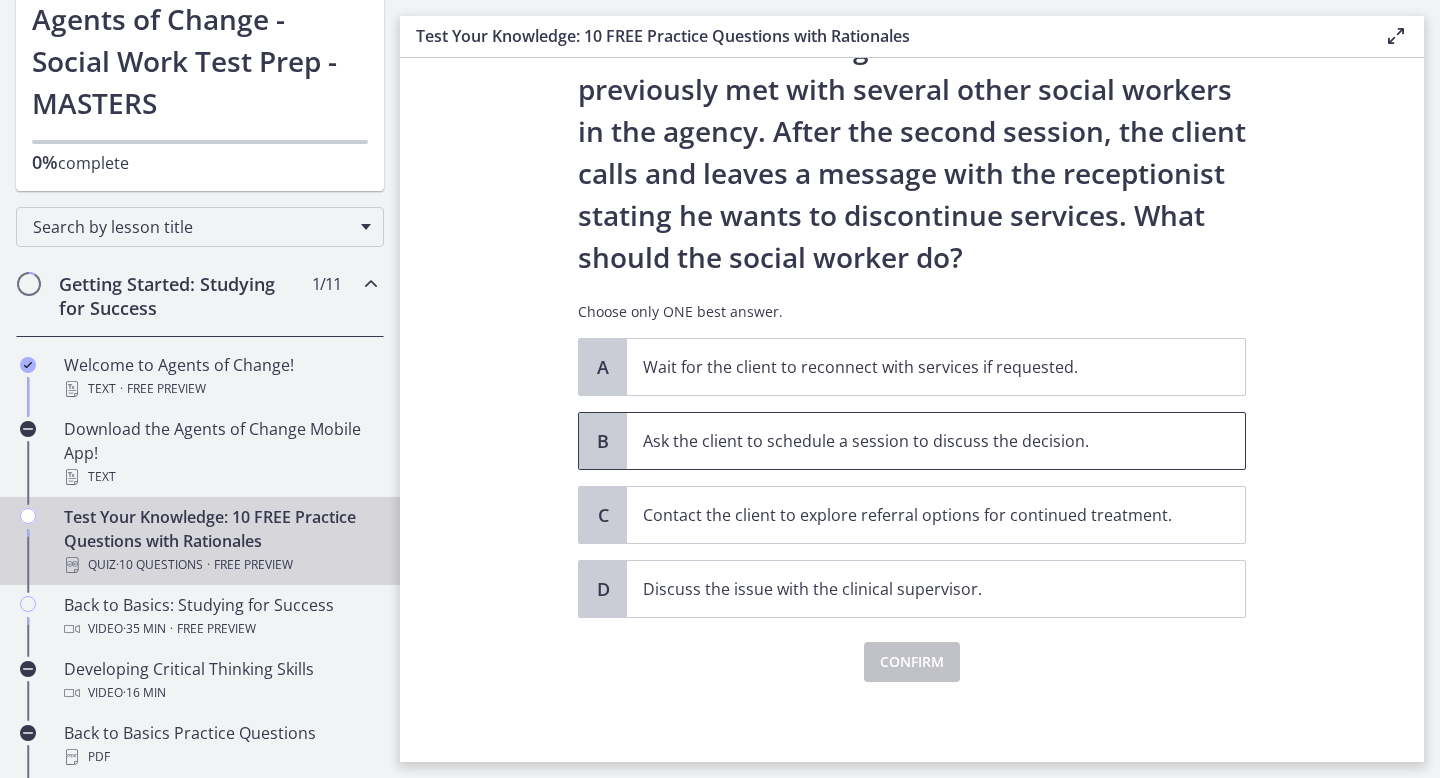 click on "Ask the client to schedule a session to discuss the decision." at bounding box center [936, 441] 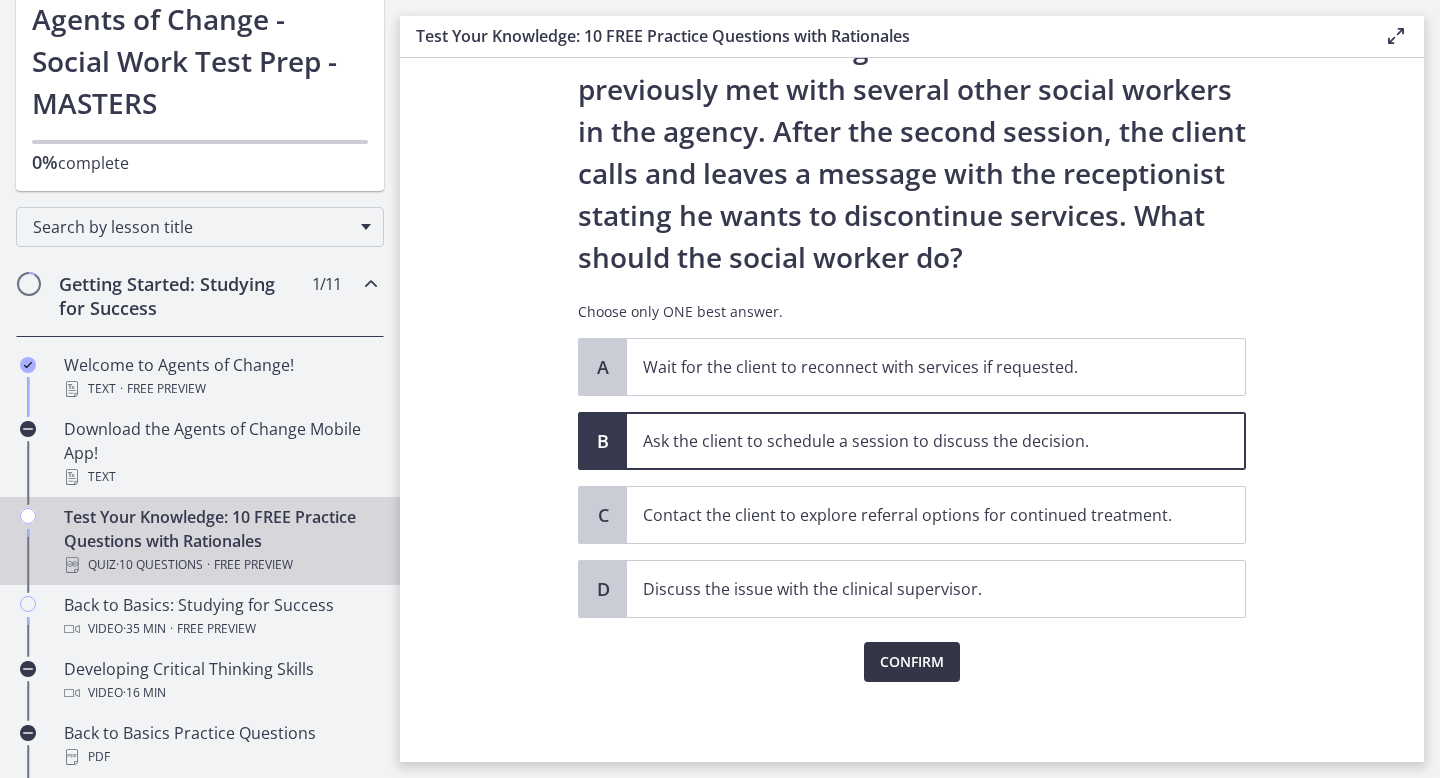 click on "Confirm" at bounding box center [912, 662] 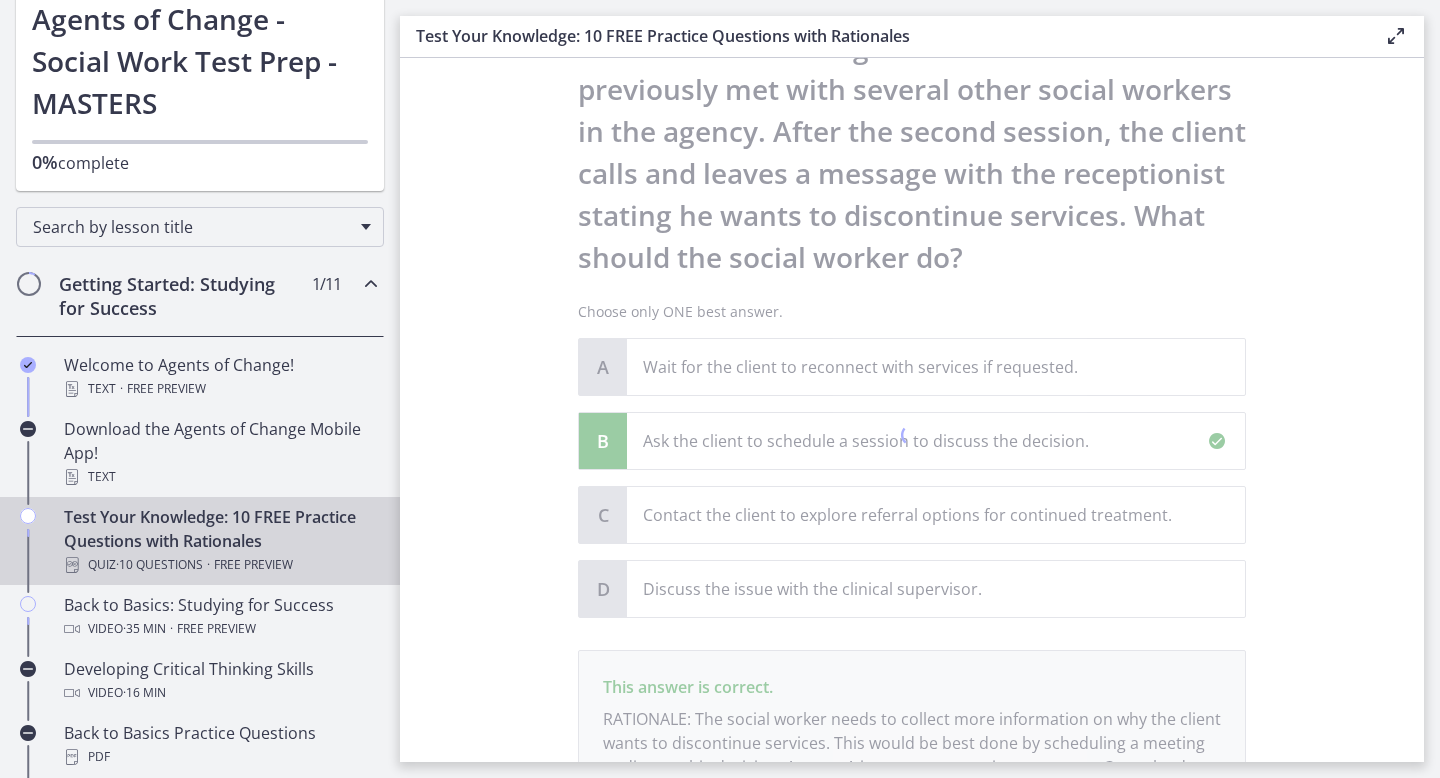scroll, scrollTop: 372, scrollLeft: 0, axis: vertical 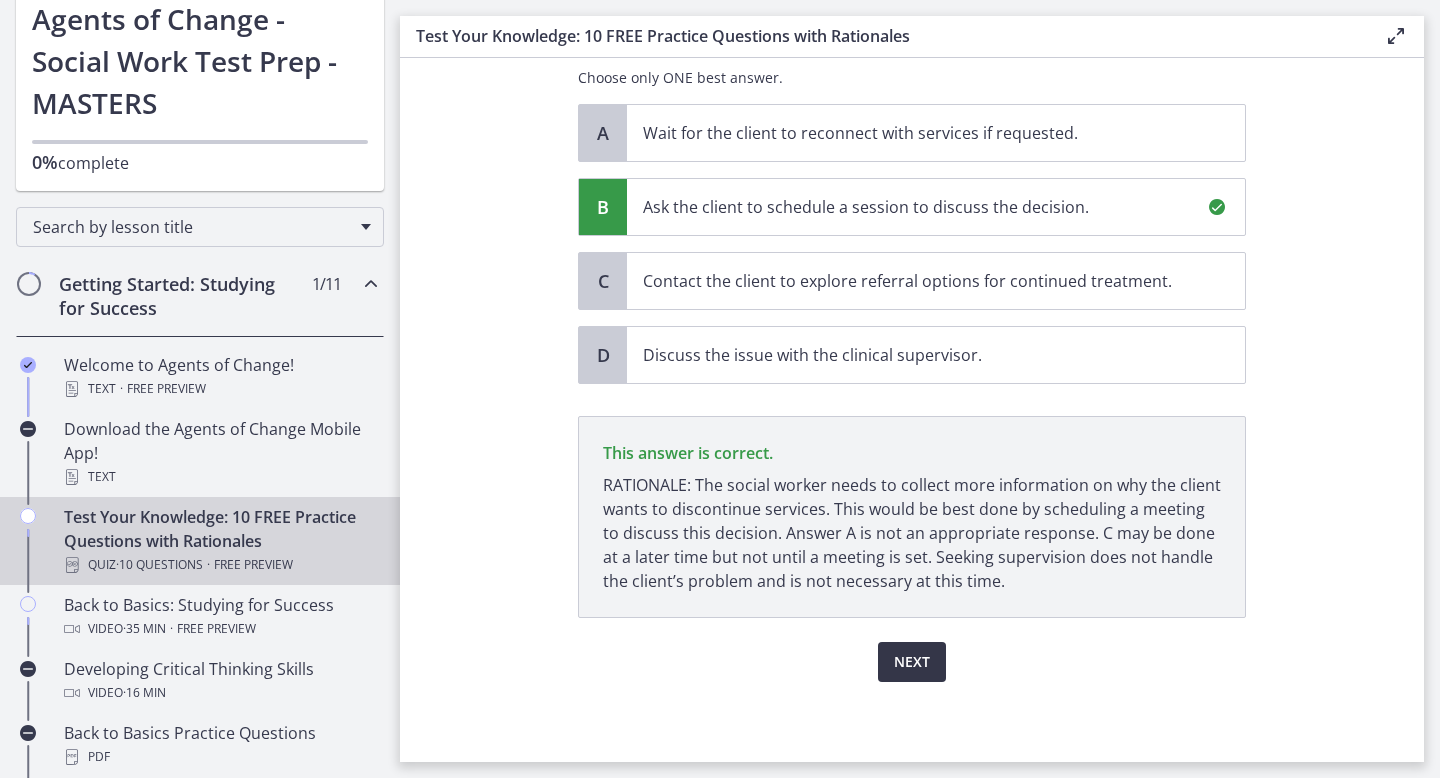click on "Next" at bounding box center (912, 662) 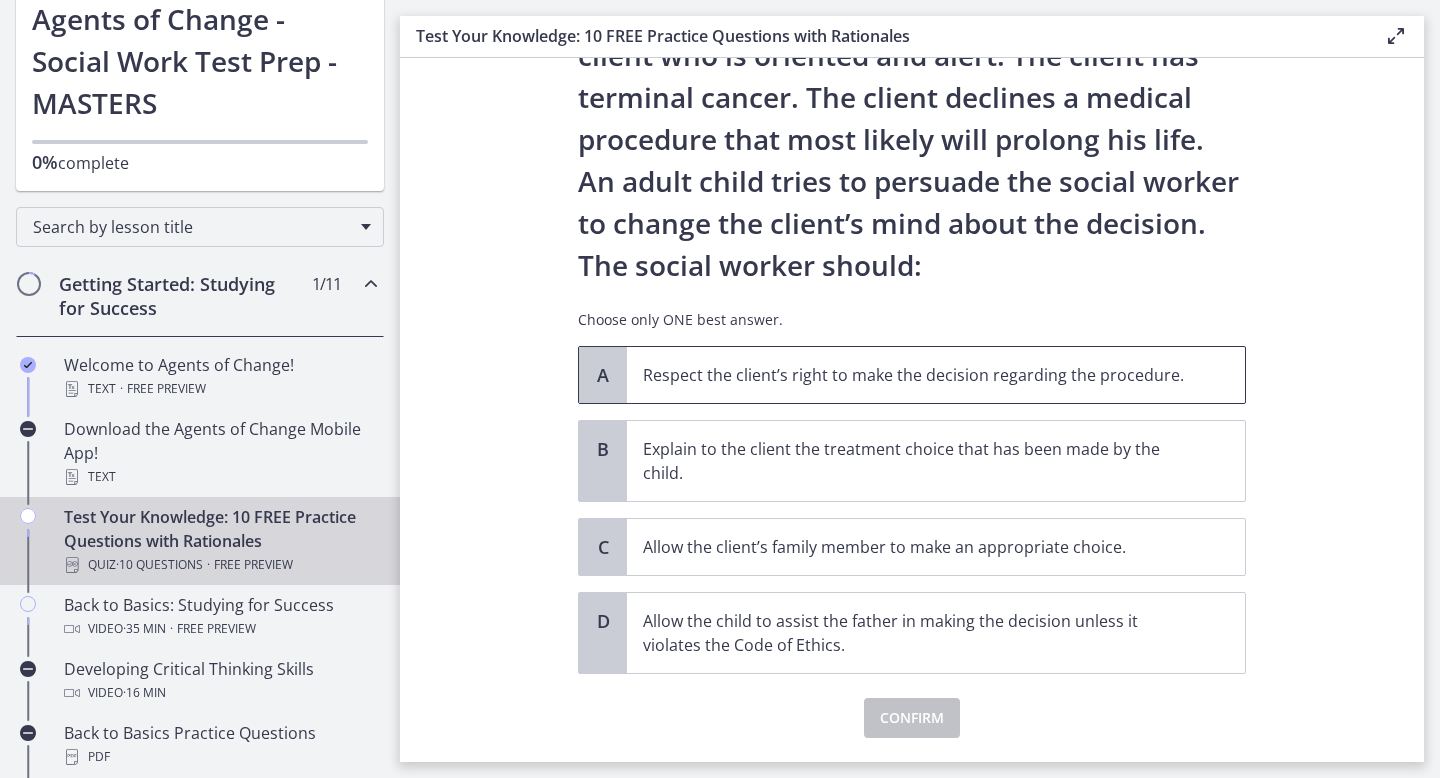 scroll, scrollTop: 133, scrollLeft: 0, axis: vertical 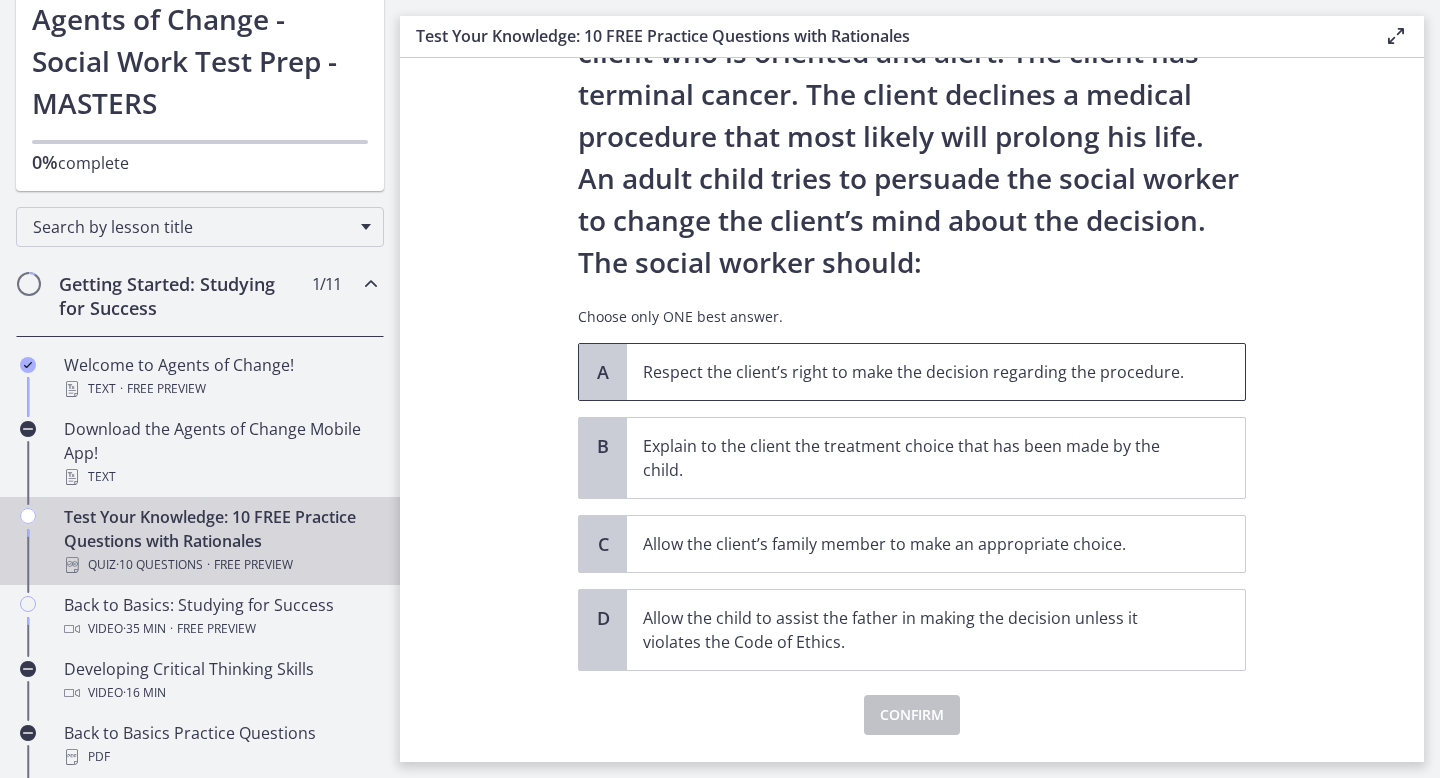 click on "Respect the client’s right to make the decision regarding the procedure." at bounding box center [916, 372] 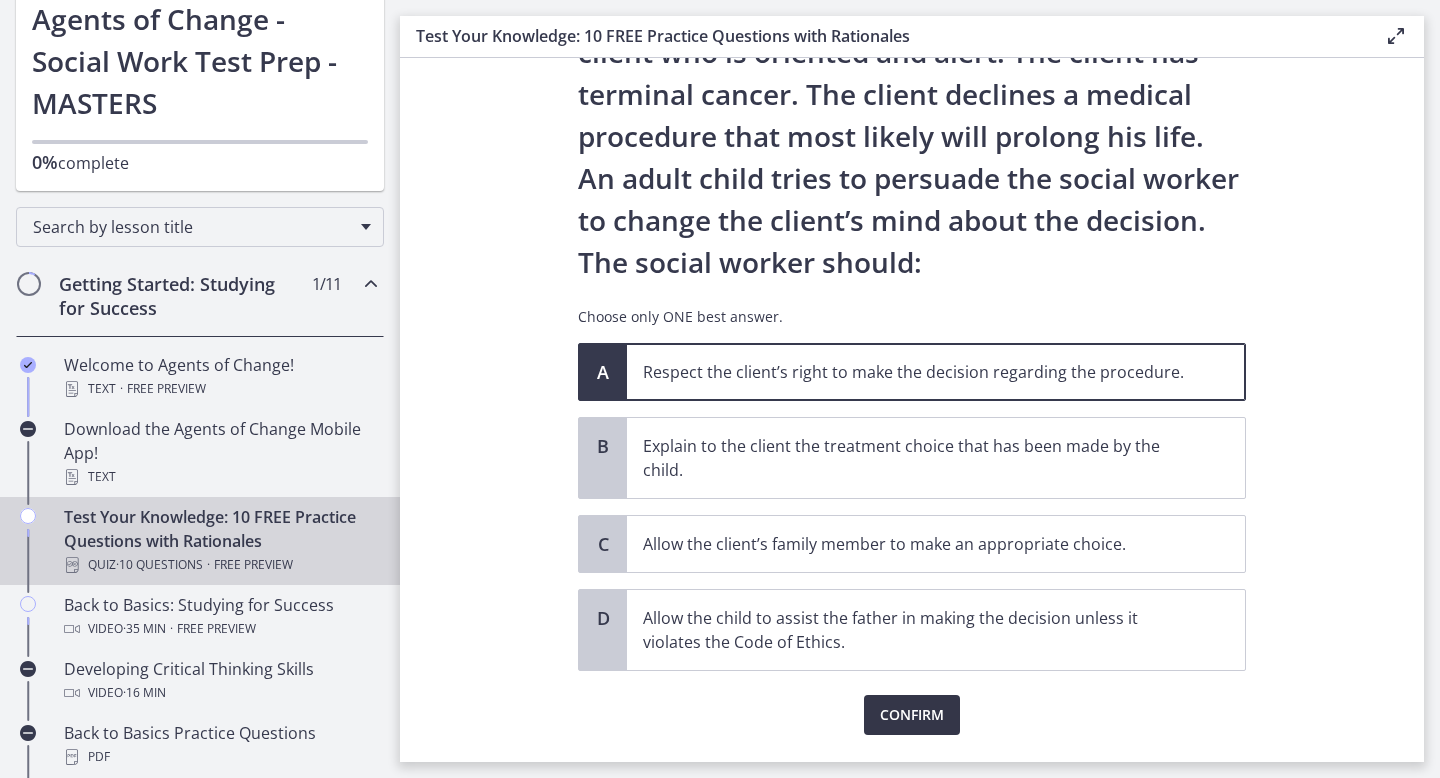 click on "Confirm" at bounding box center [912, 715] 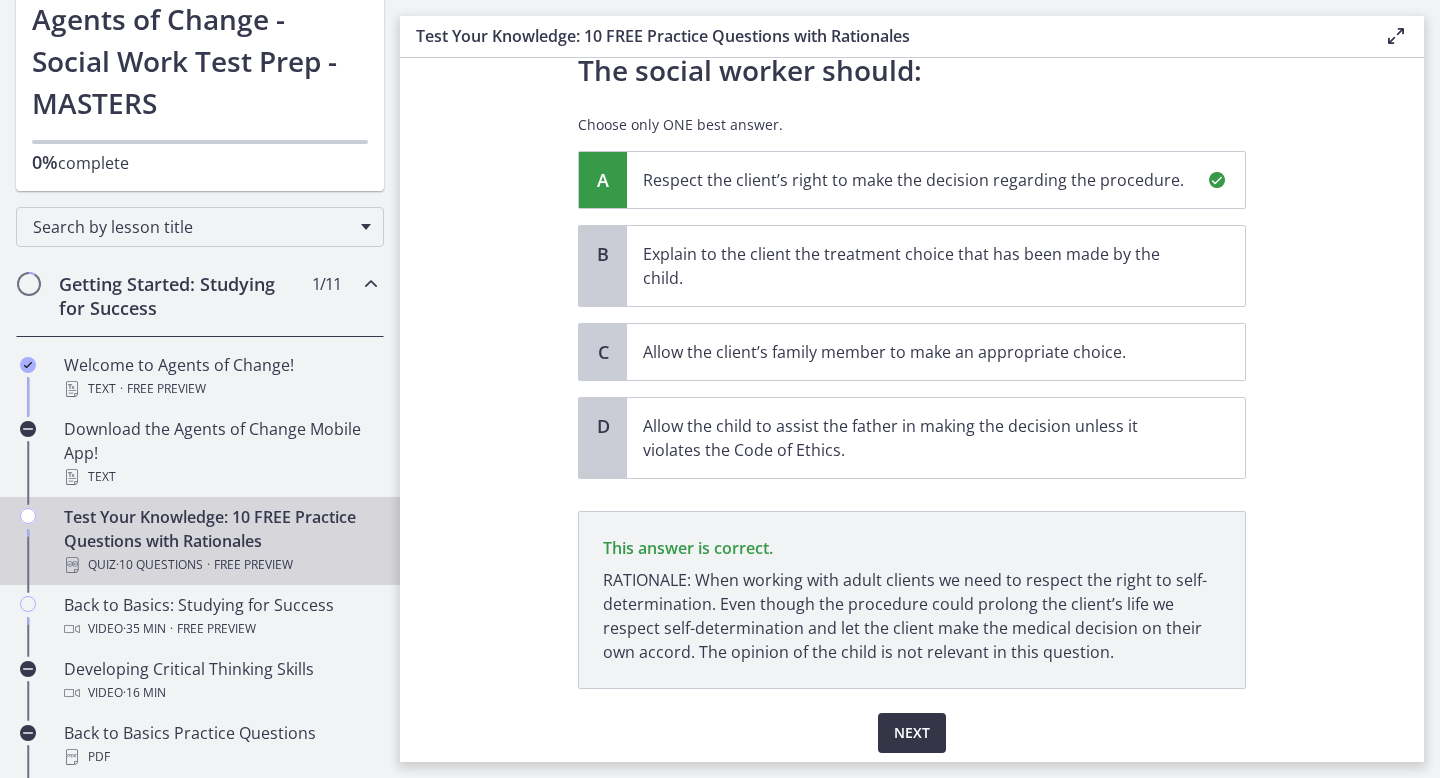 scroll, scrollTop: 396, scrollLeft: 0, axis: vertical 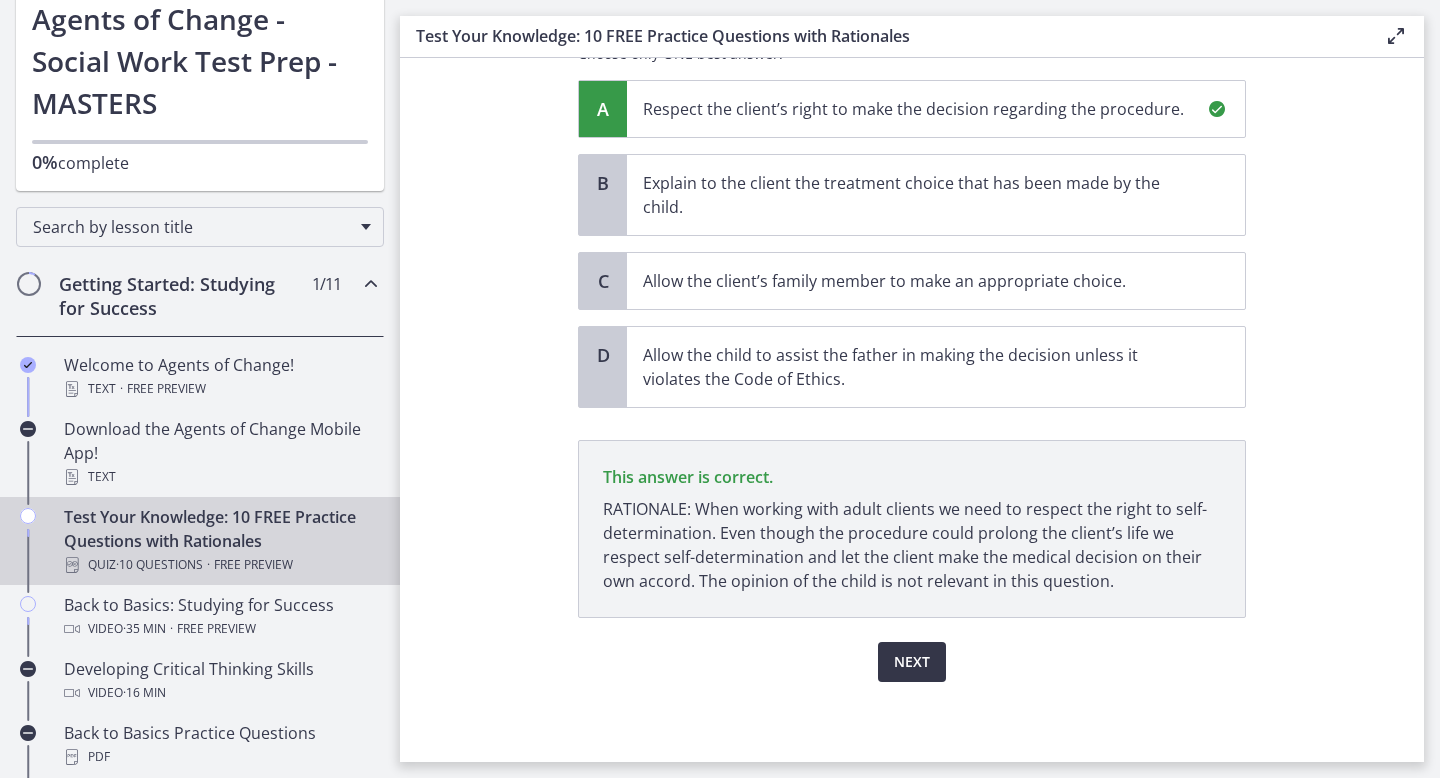 click on "Next" at bounding box center (912, 662) 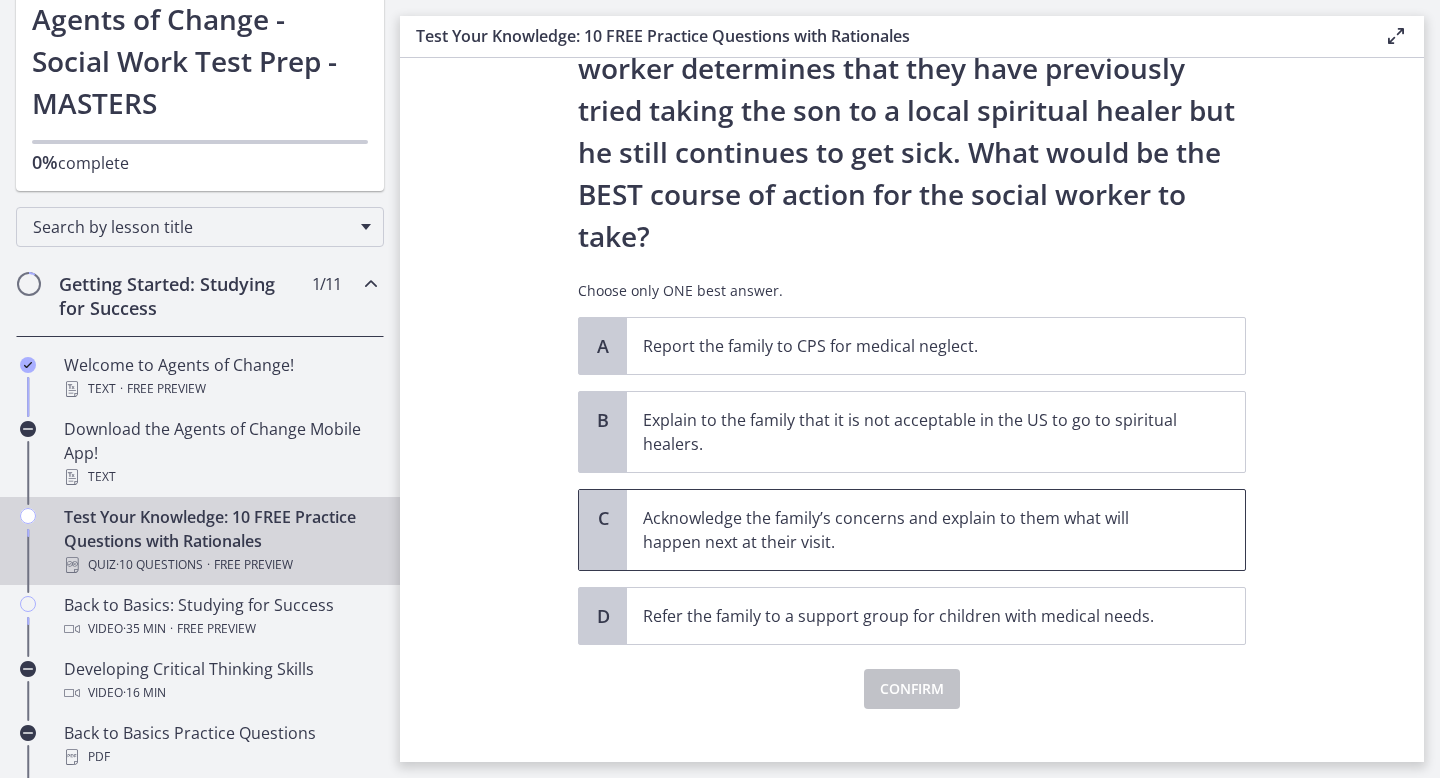scroll, scrollTop: 354, scrollLeft: 0, axis: vertical 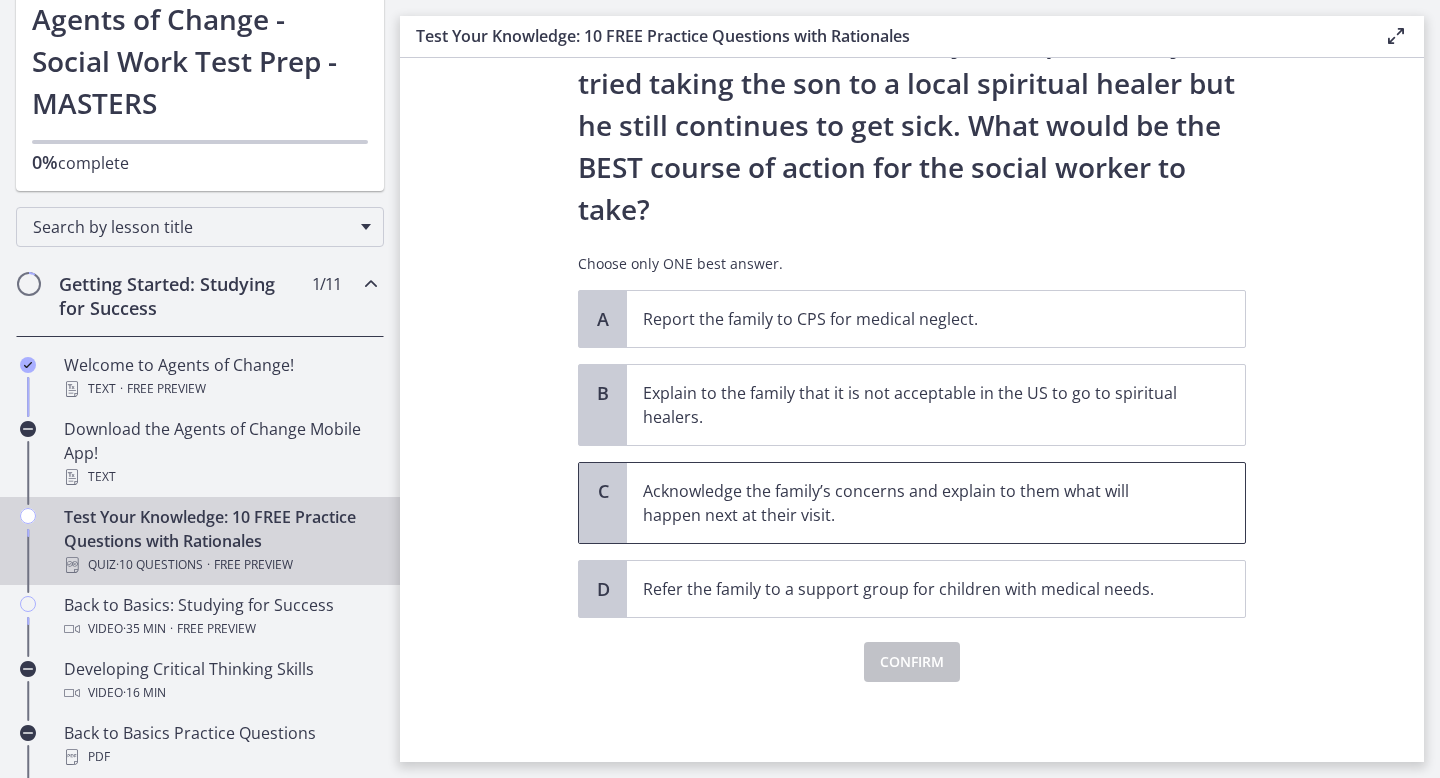 click on "Acknowledge the family’s concerns and explain to them what will happen next at their visit." at bounding box center (916, 503) 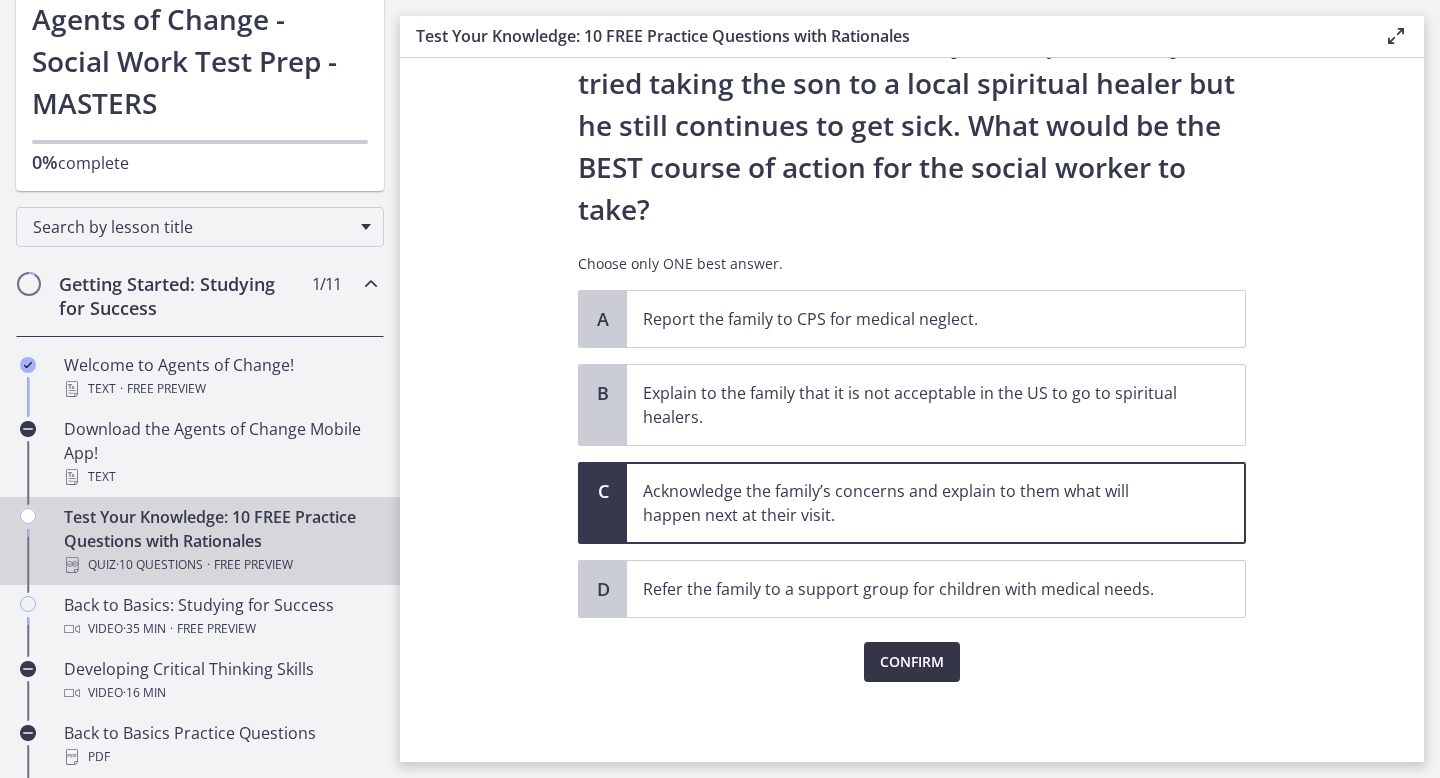 click on "Confirm" at bounding box center [912, 662] 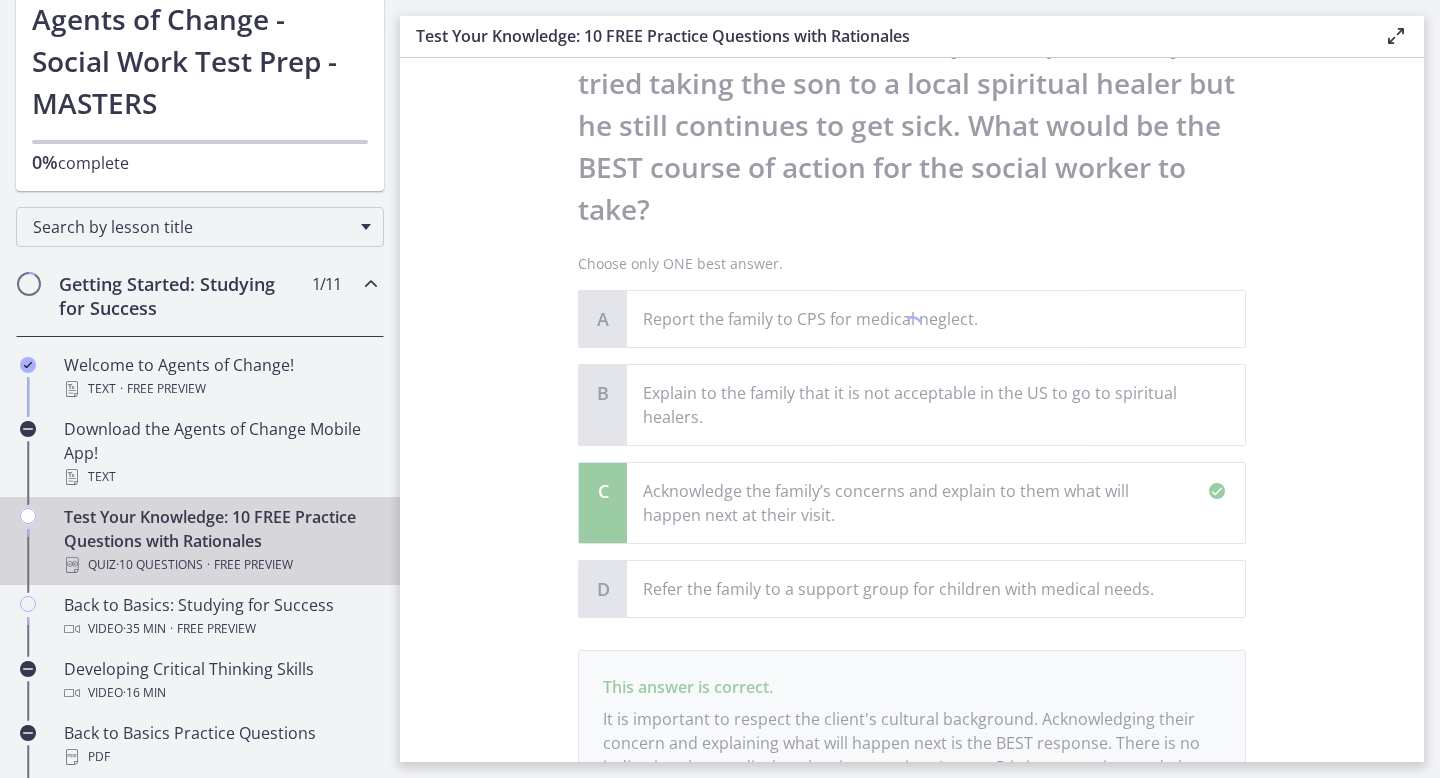 scroll, scrollTop: 588, scrollLeft: 0, axis: vertical 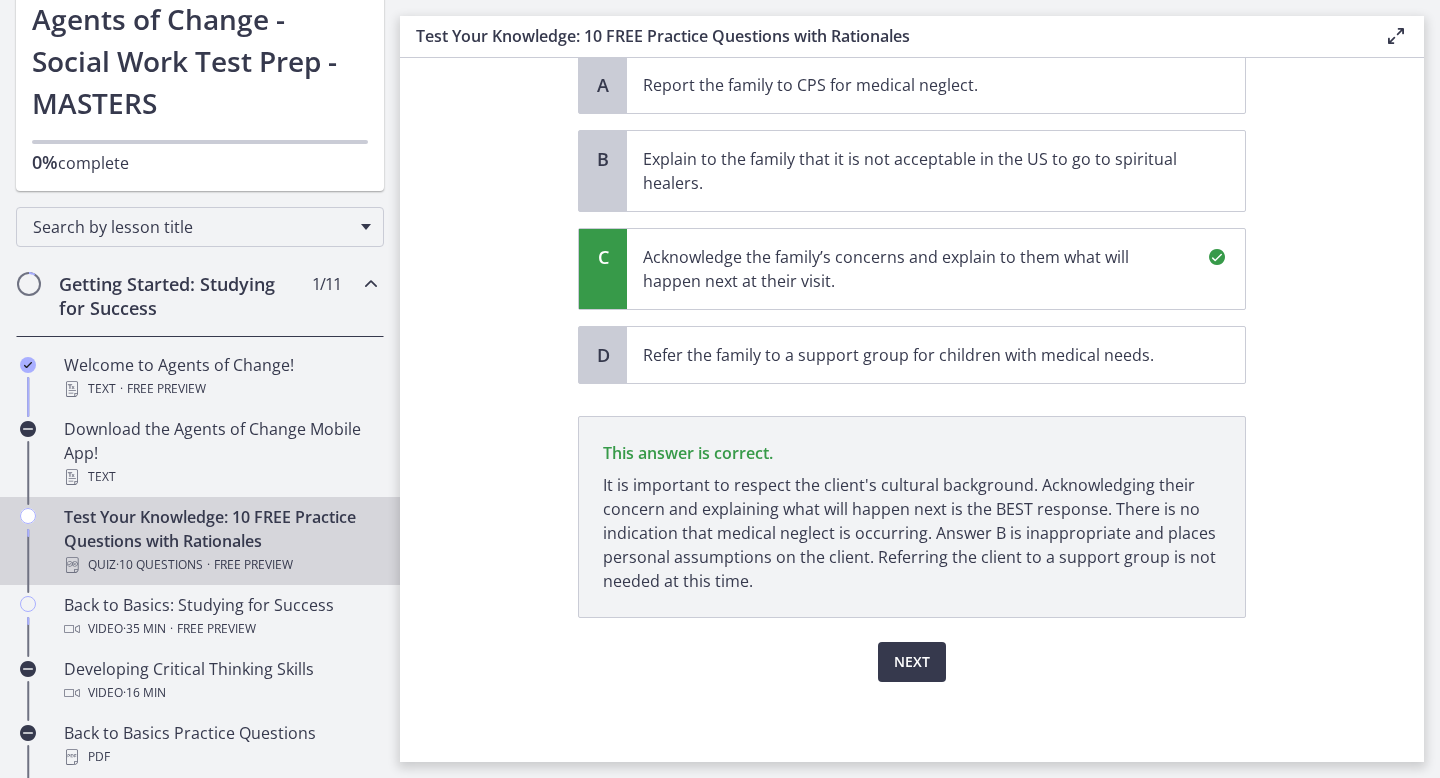 click on "Question   4   of   10
A family who has just immigrated to the United States from Mexico comes to the hospital for medical care for their son. He repeatedly has stomach pains and headaches and they are worried something more serious may be going on. In the intake with the parents, the social worker determines that they have previously tried taking the son to a local spiritual healer but he still continues to get sick. What would be the BEST course of action for the social worker to take?
Choose only ONE best answer.
A
B
Explain to the family that it is not acceptable in the US to go to spiritual healers.
C
D" 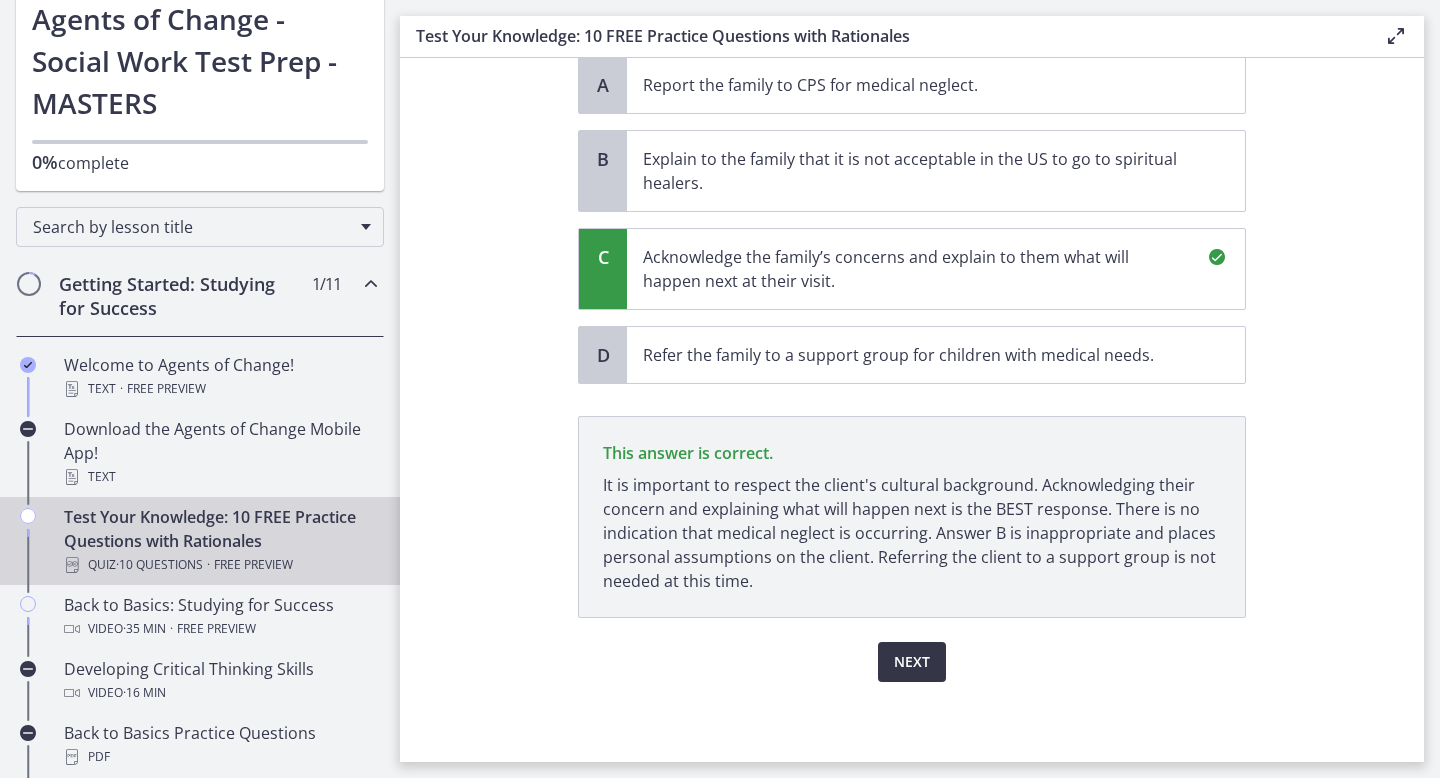 click on "Next" at bounding box center (912, 662) 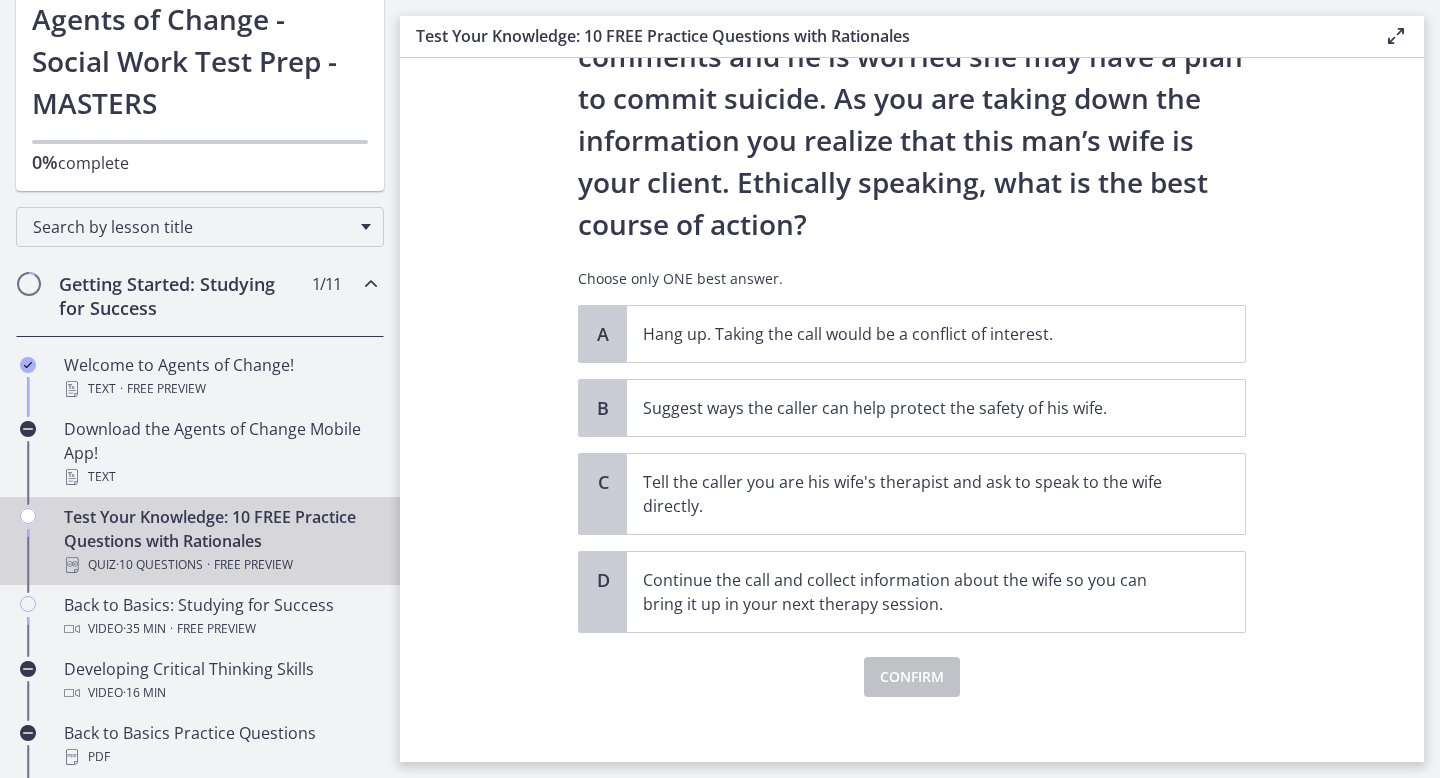scroll, scrollTop: 215, scrollLeft: 0, axis: vertical 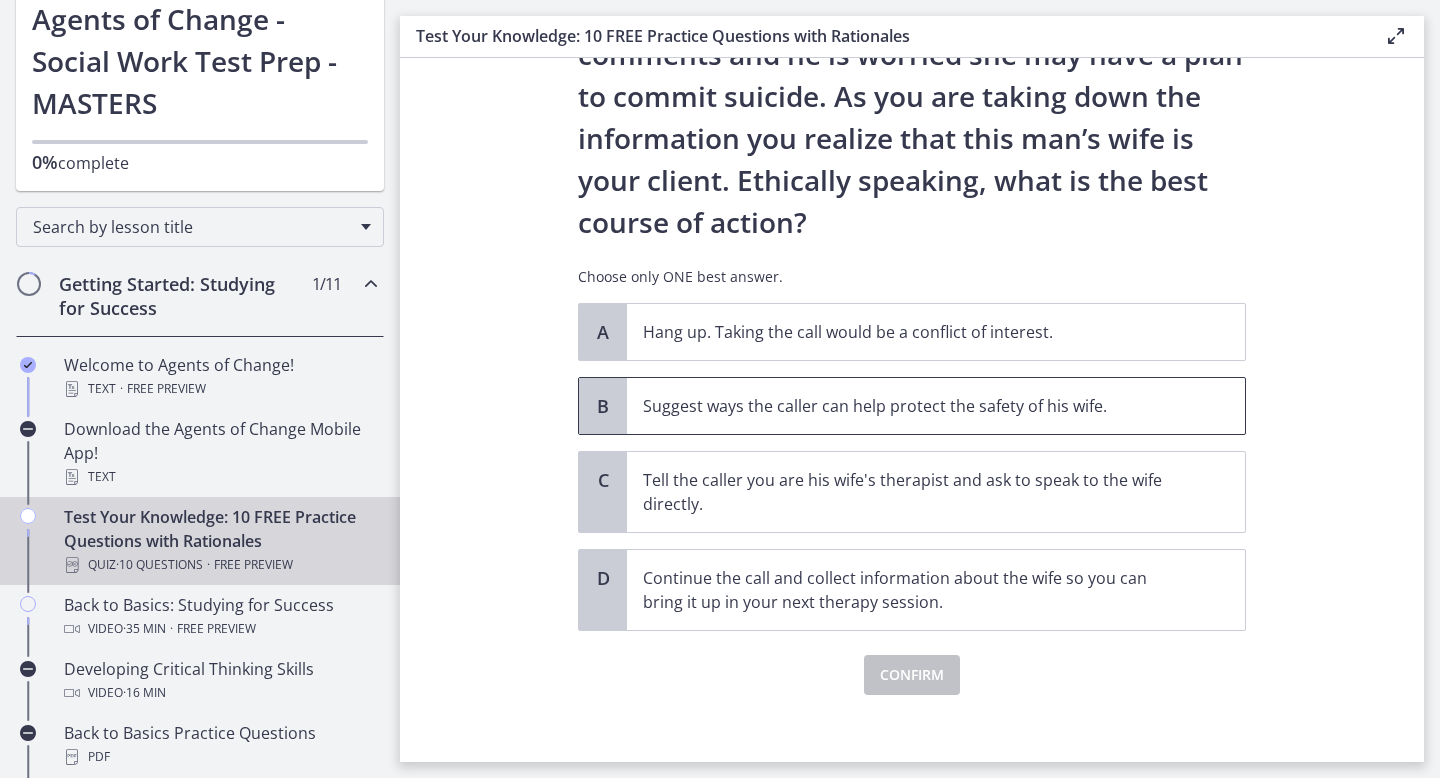 click on "Suggest ways the caller can help protect the safety of his wife." at bounding box center (916, 406) 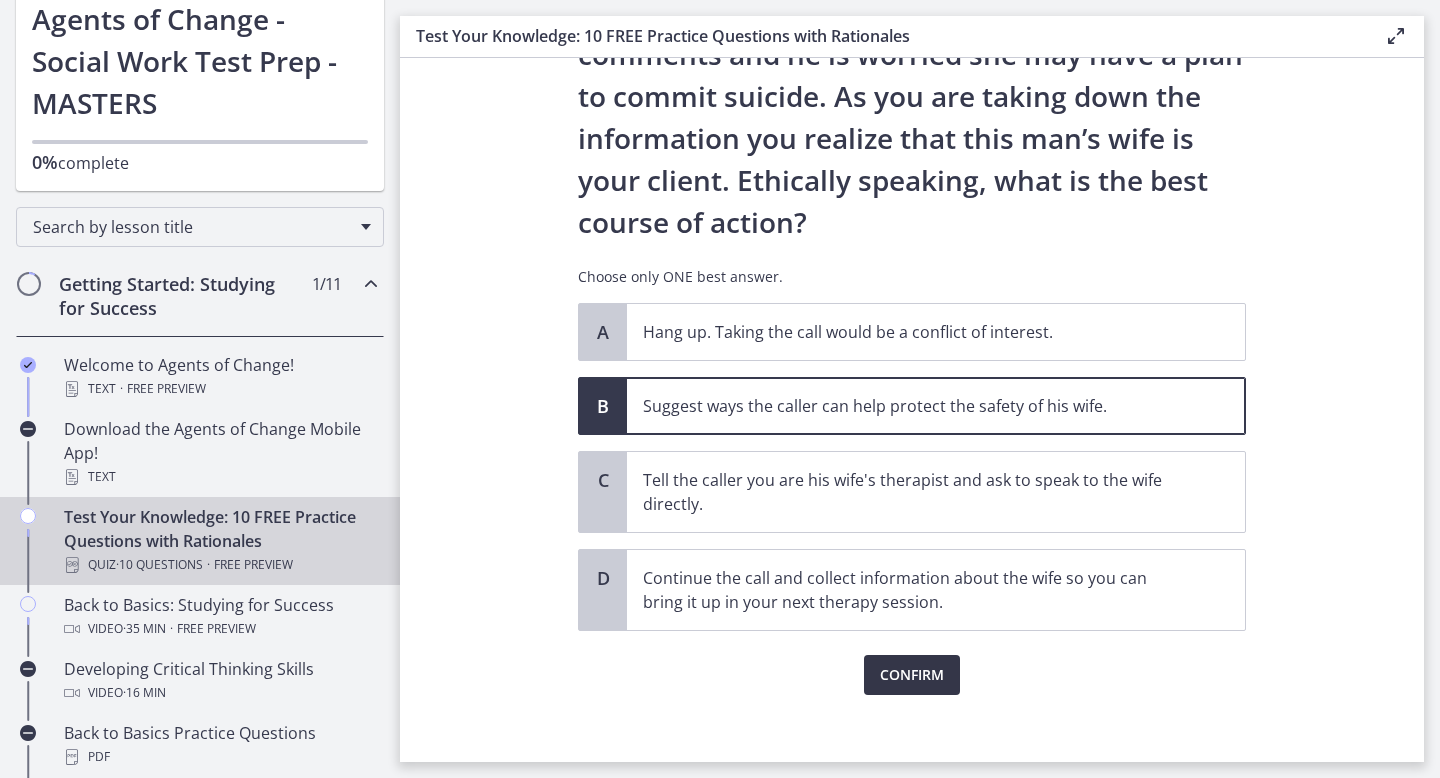 click on "Confirm" at bounding box center [912, 675] 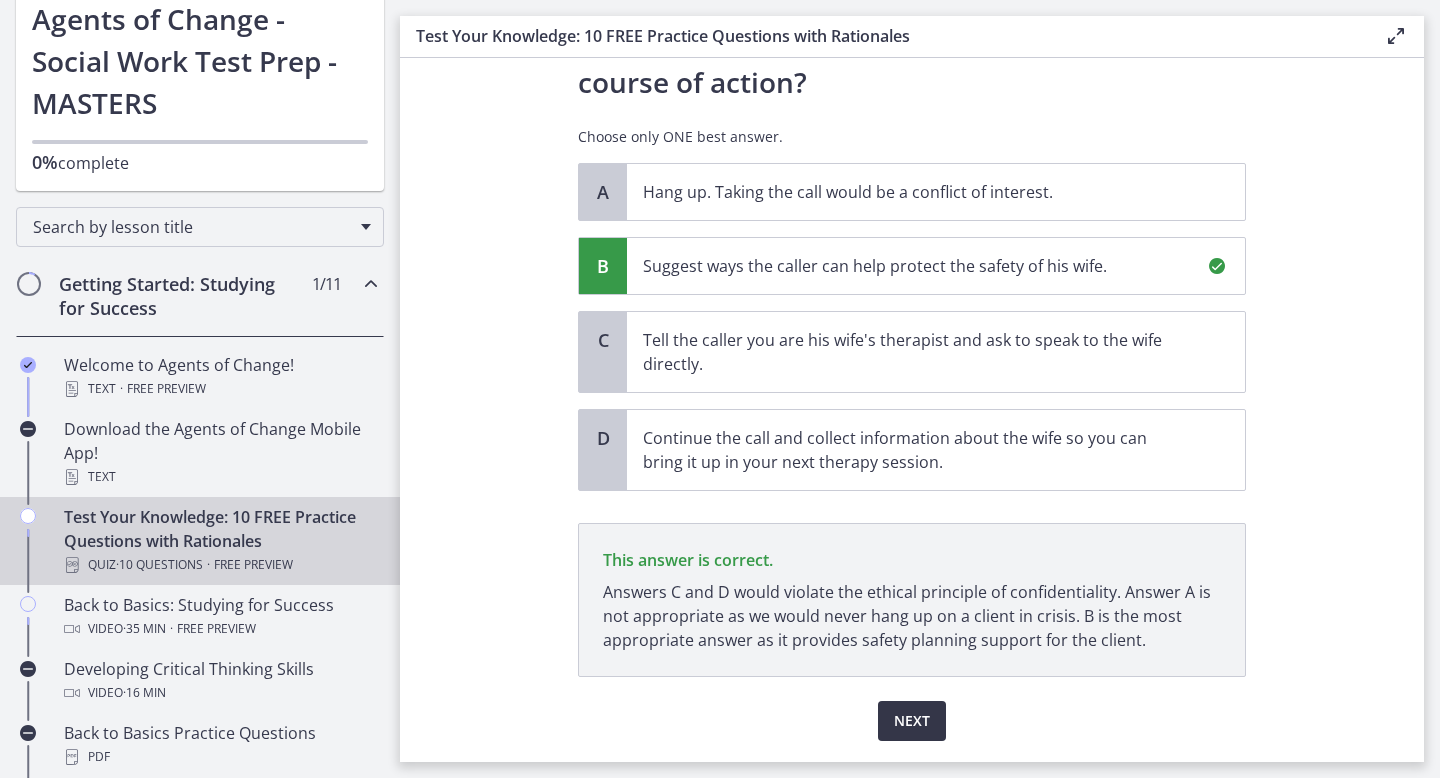 scroll, scrollTop: 414, scrollLeft: 0, axis: vertical 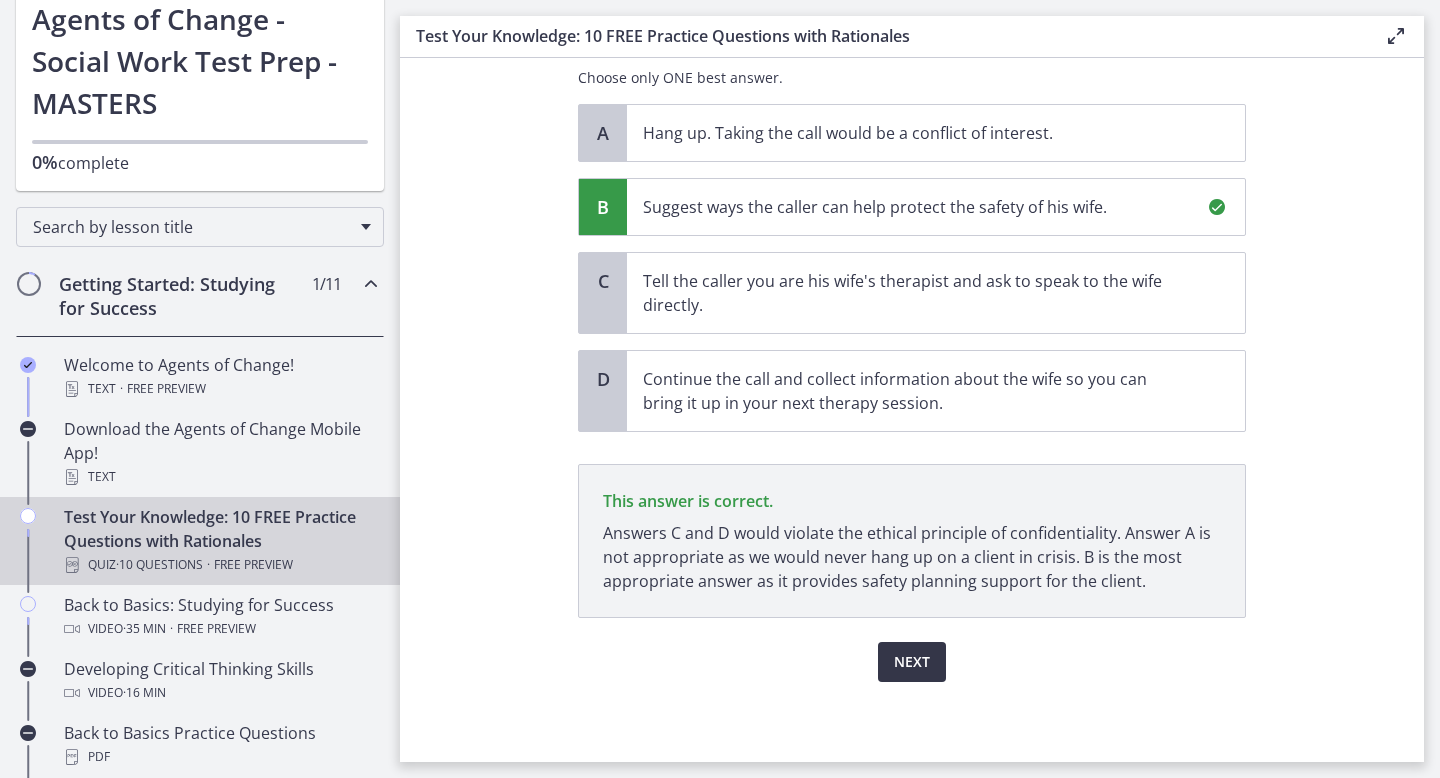 click on "Next" at bounding box center [912, 662] 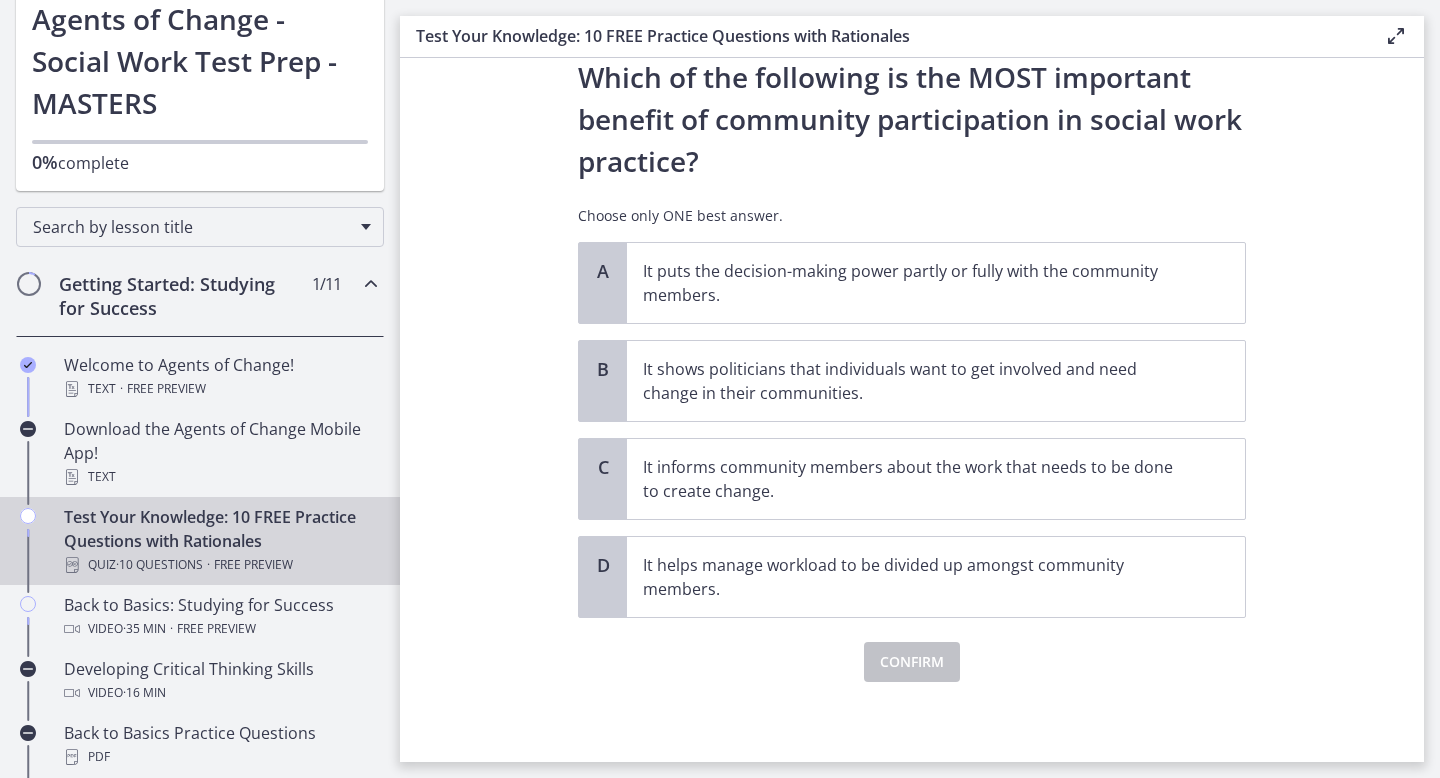 scroll, scrollTop: 0, scrollLeft: 0, axis: both 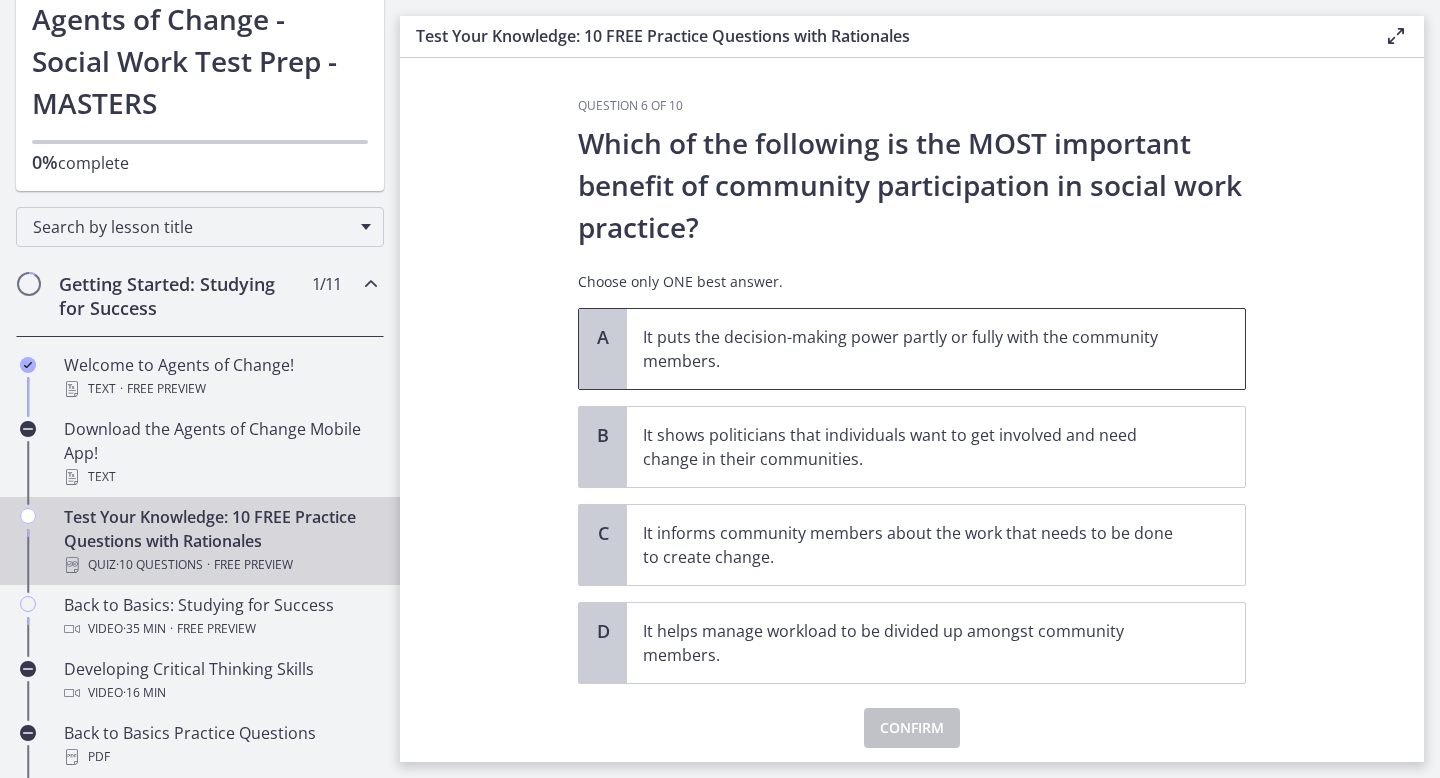 click on "It puts the decision-making power partly or fully with the community members." at bounding box center (916, 349) 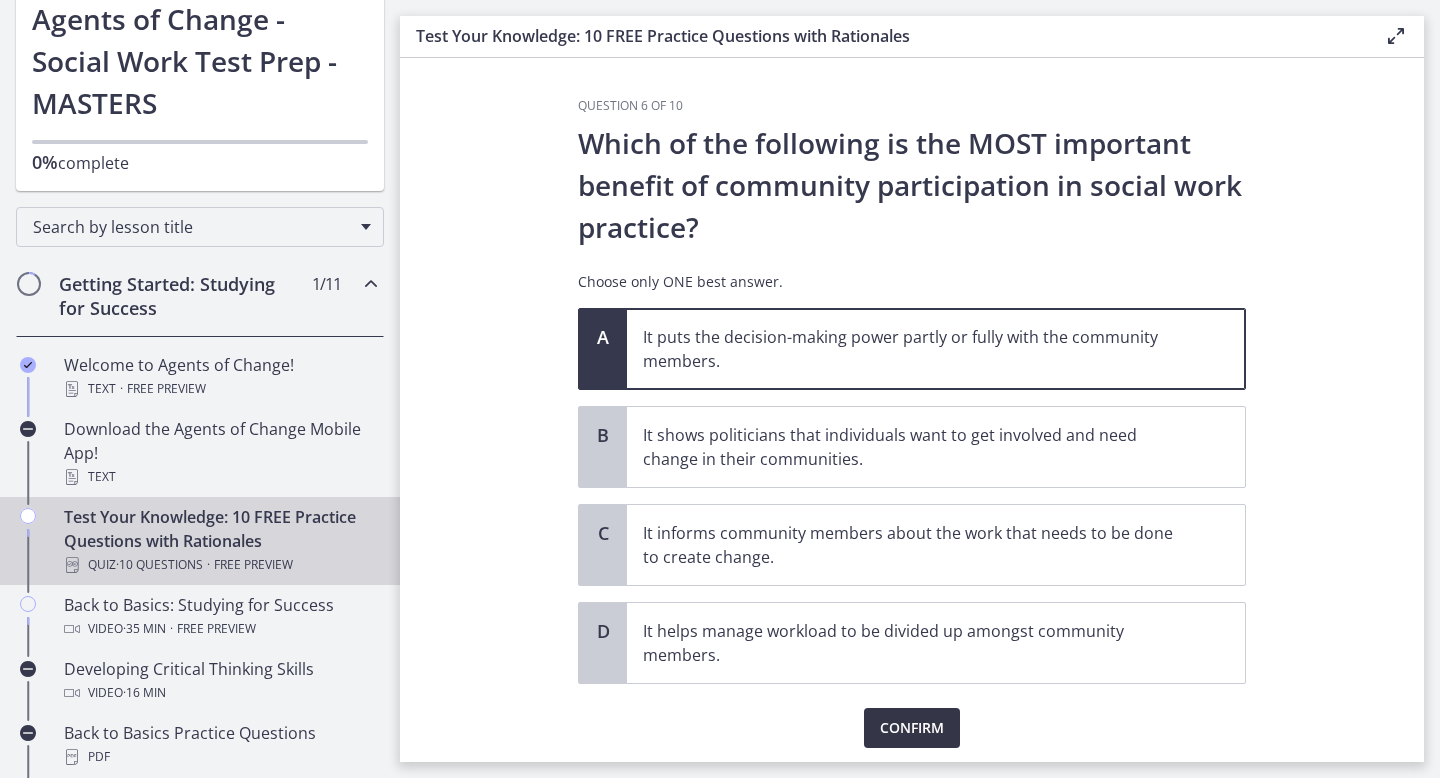 click on "Confirm" at bounding box center (912, 728) 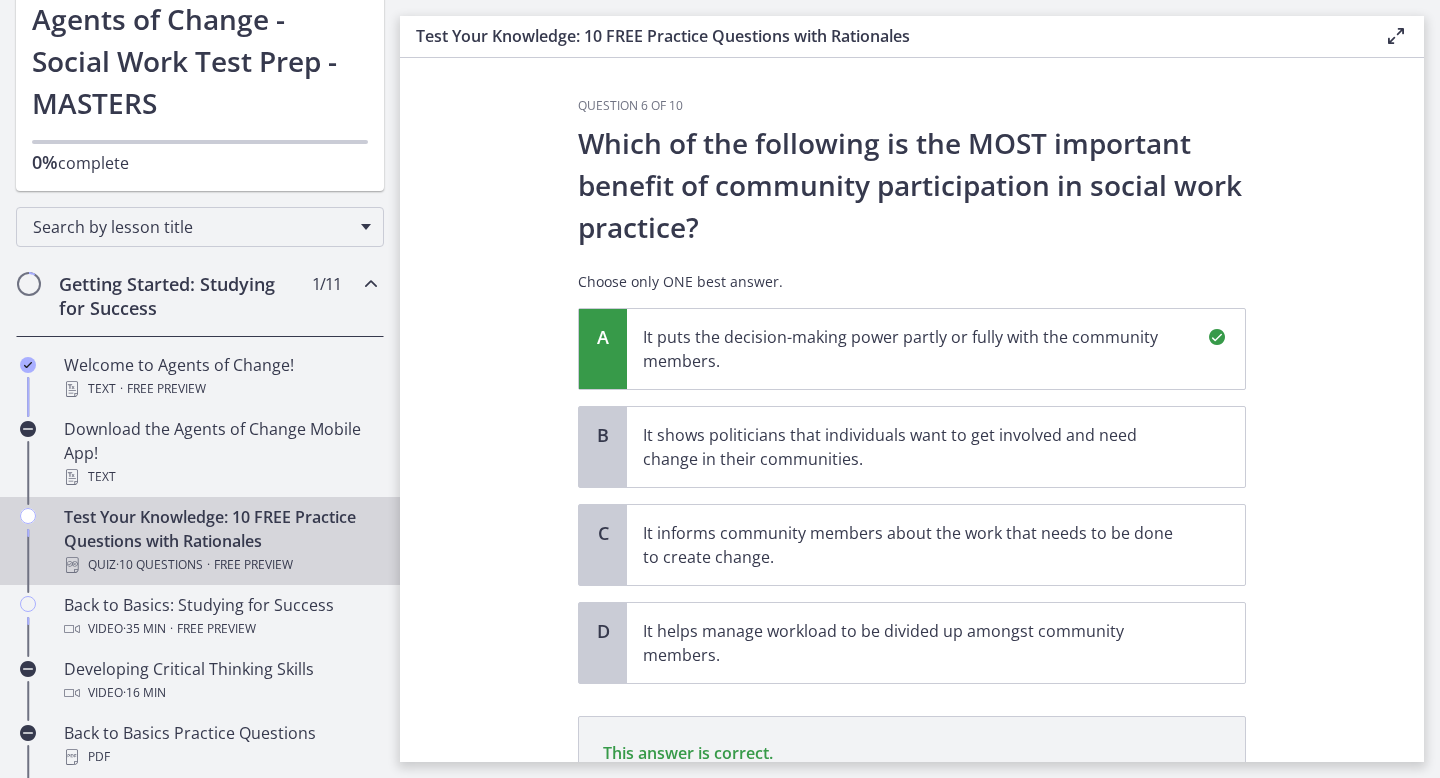 scroll, scrollTop: 276, scrollLeft: 0, axis: vertical 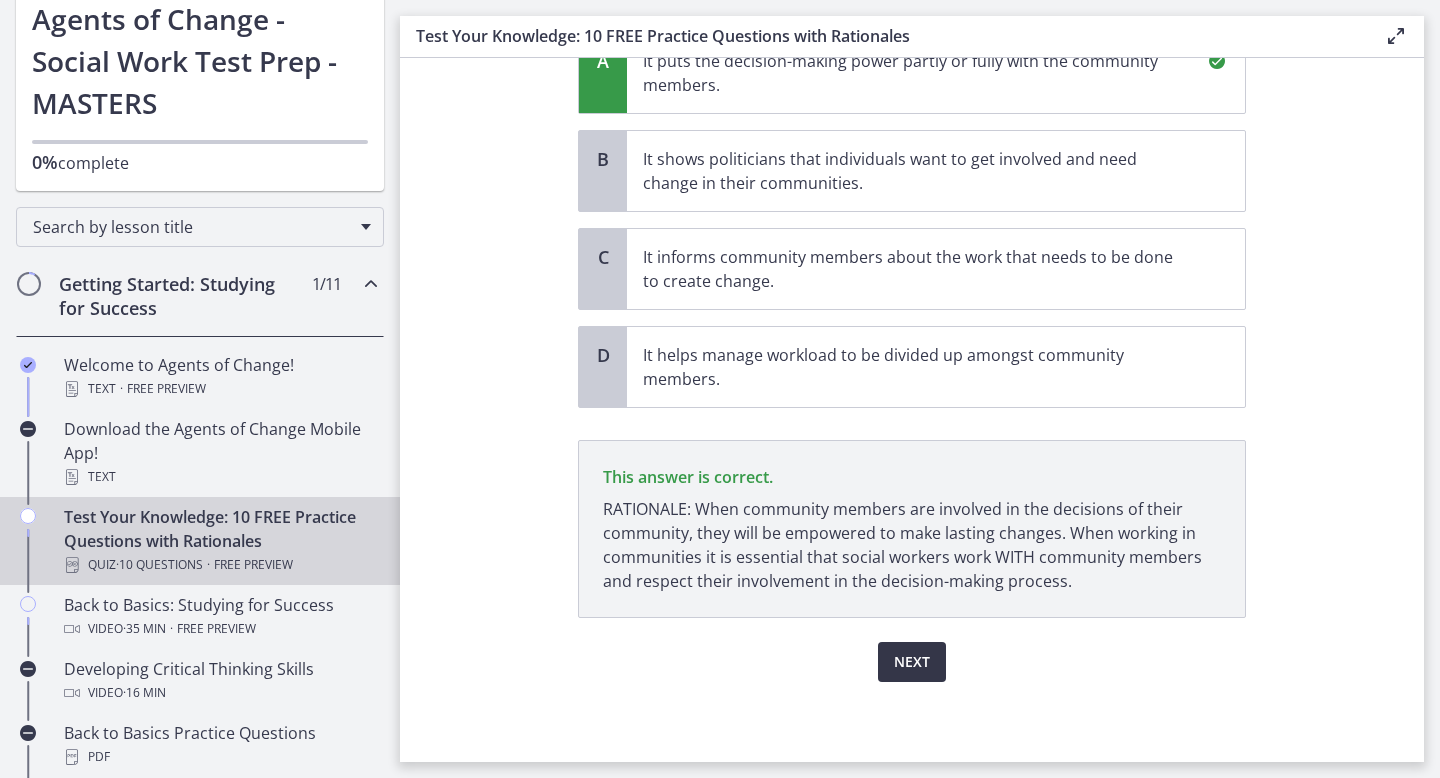 click on "Next" at bounding box center (912, 662) 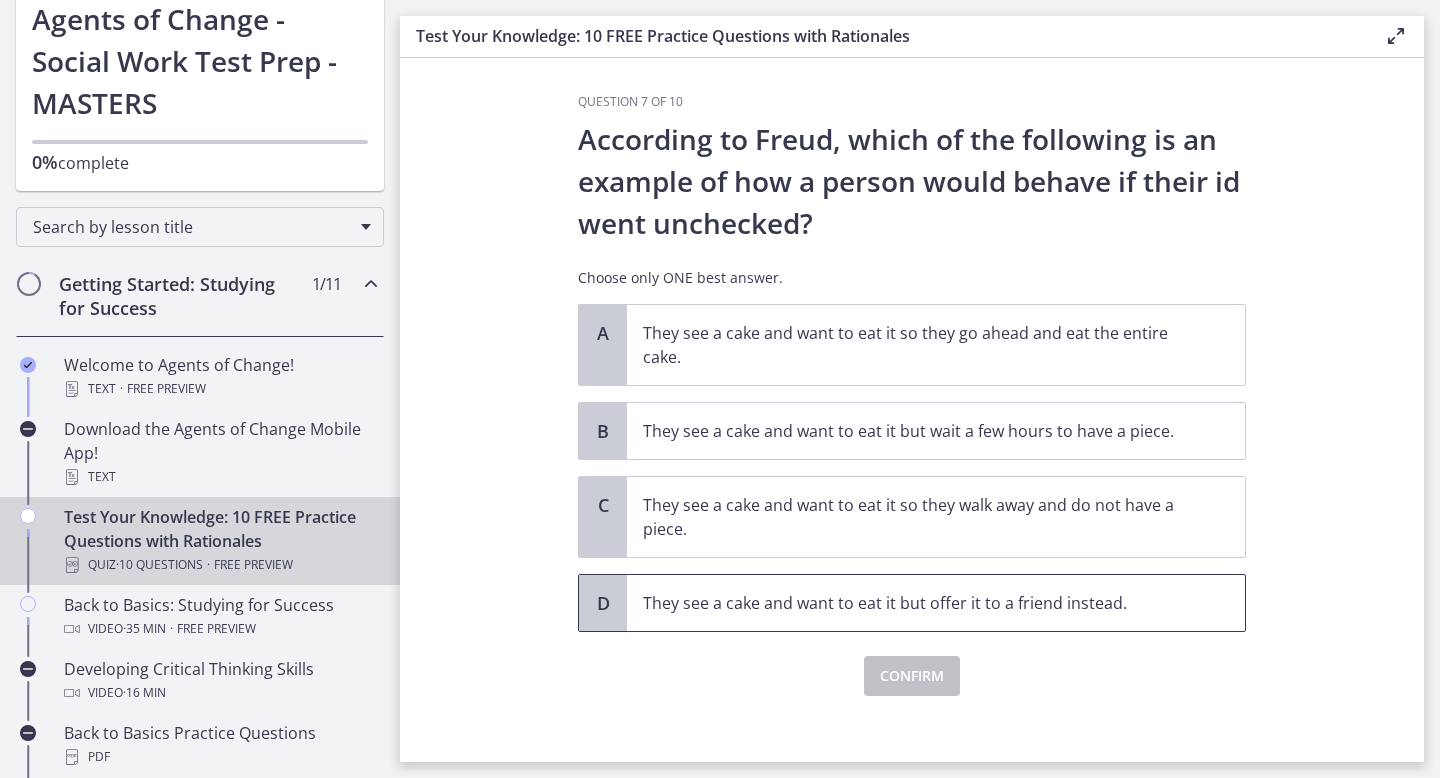 scroll, scrollTop: 18, scrollLeft: 0, axis: vertical 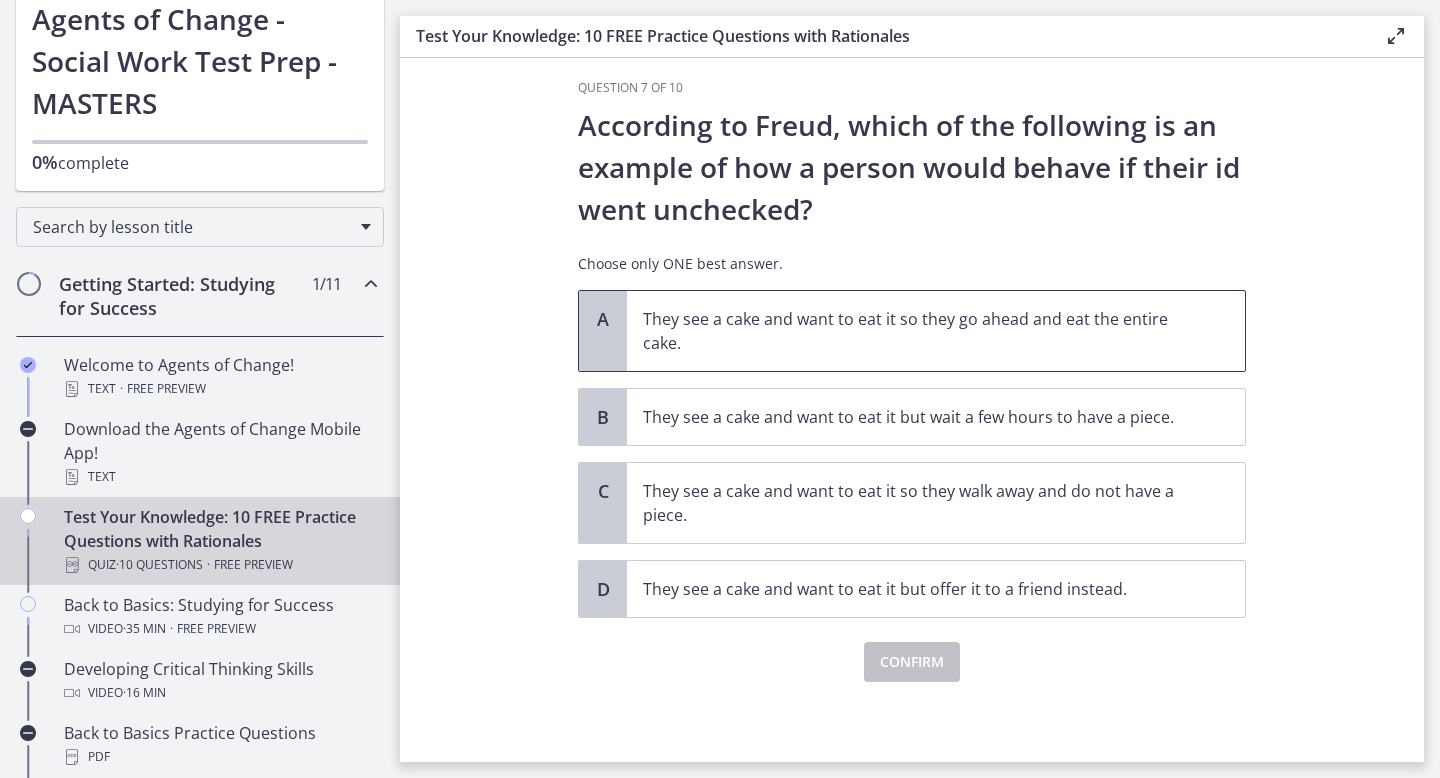 click on "They see a cake and want to eat it so they go ahead and eat the entire cake." at bounding box center (916, 331) 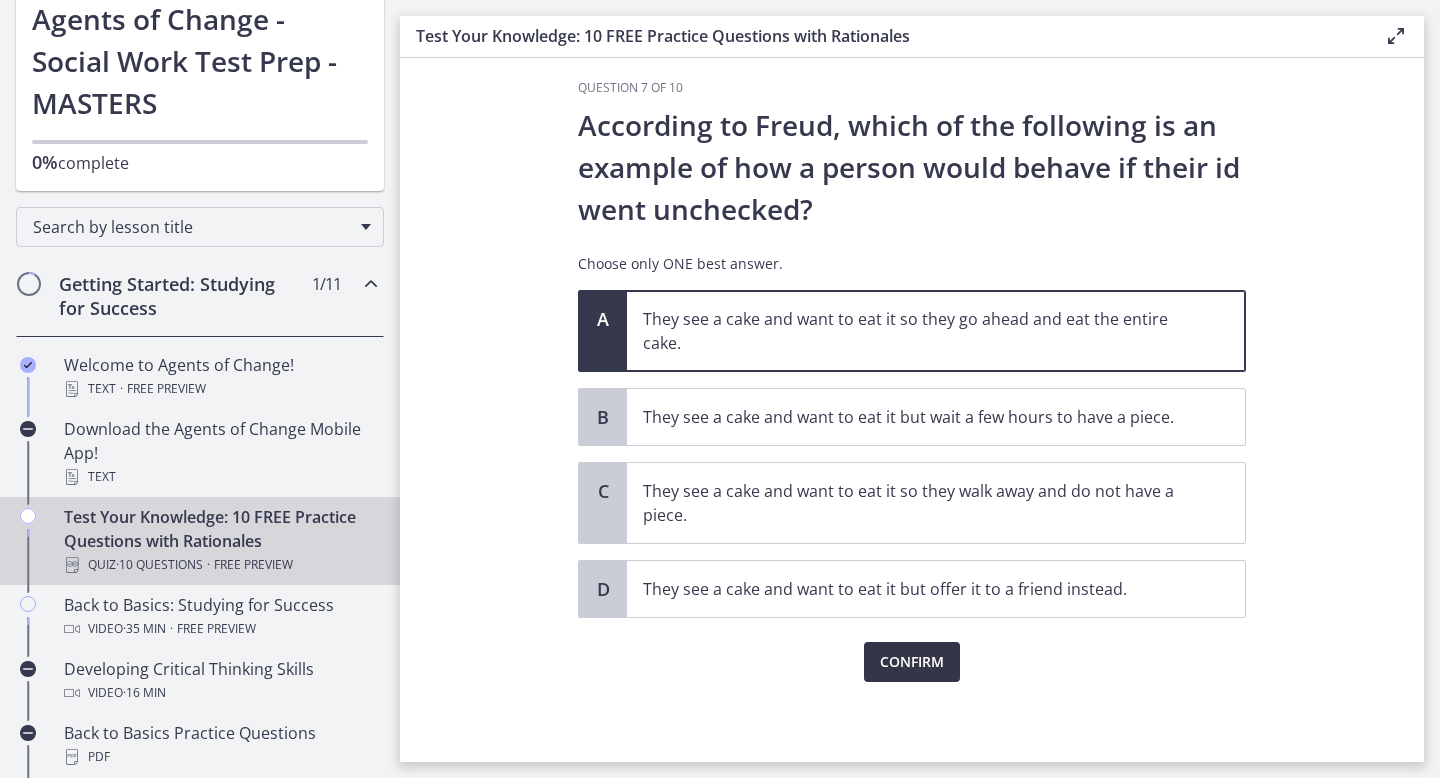 click on "Confirm" at bounding box center [912, 662] 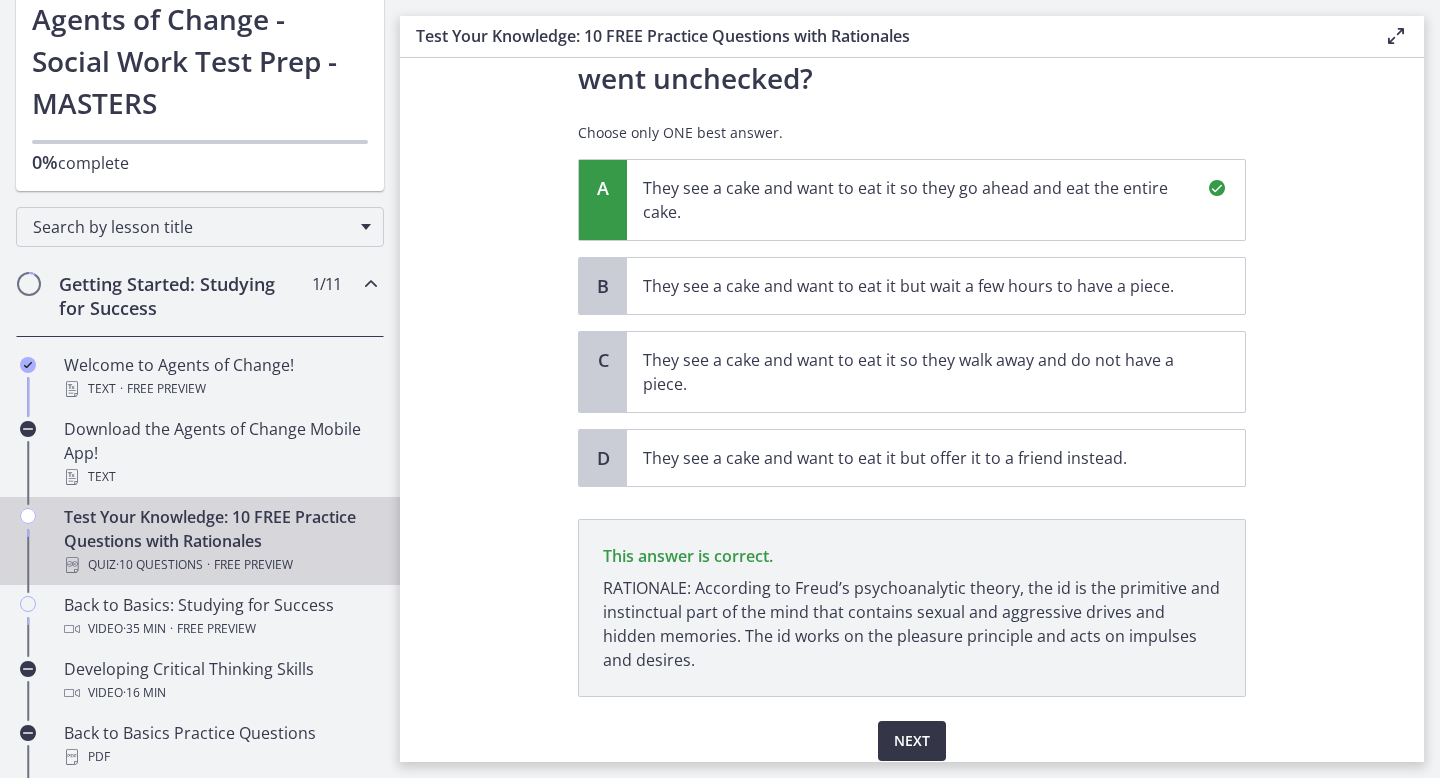 scroll, scrollTop: 228, scrollLeft: 0, axis: vertical 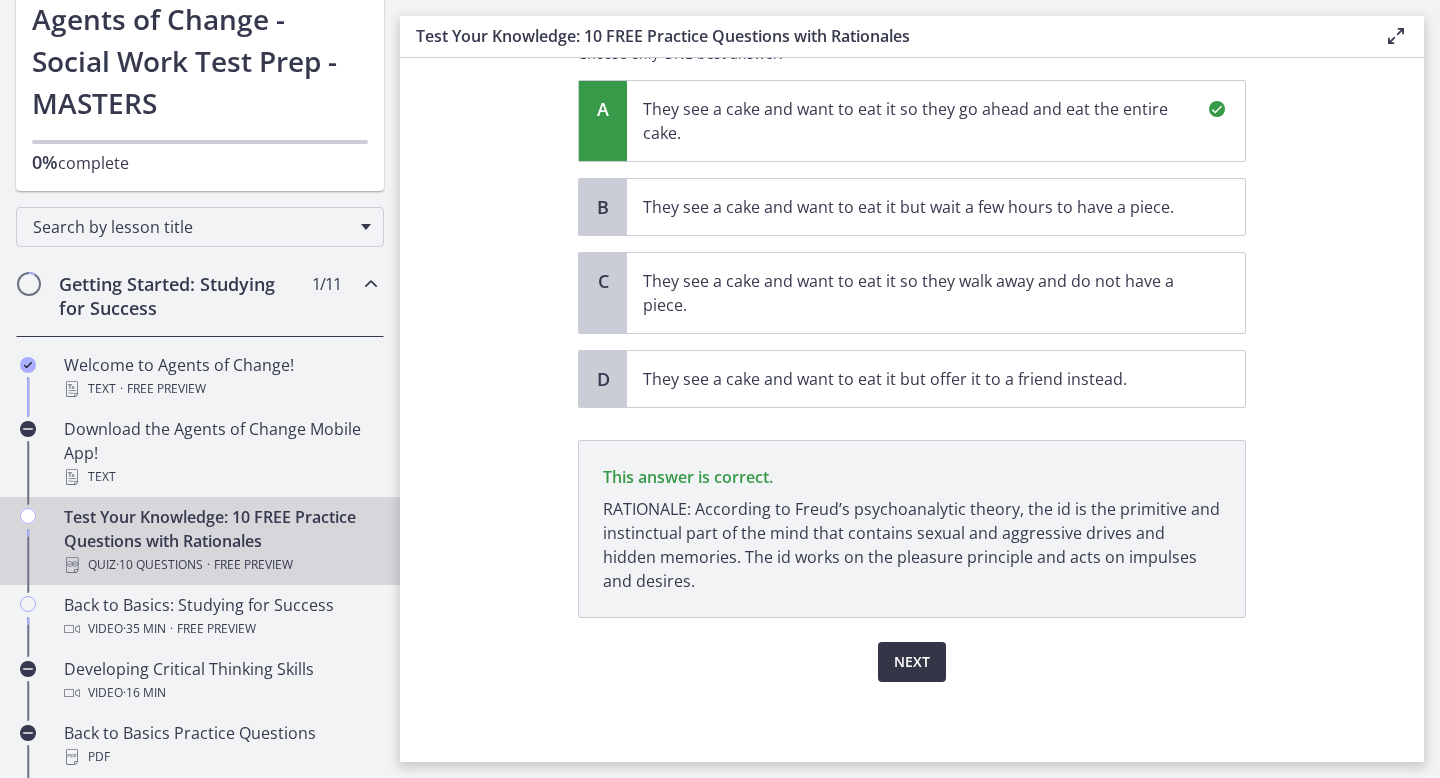 click on "Next" at bounding box center (912, 662) 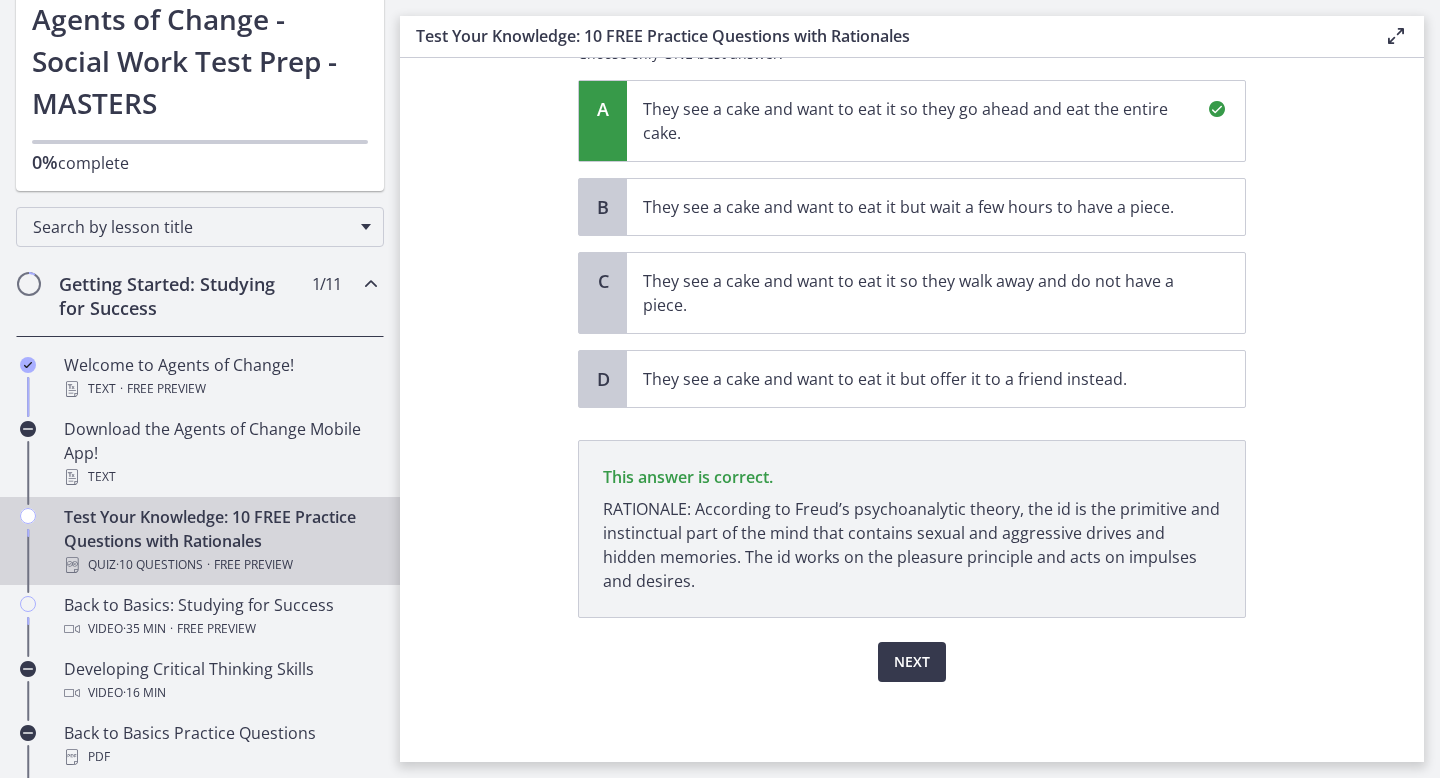 scroll, scrollTop: 0, scrollLeft: 0, axis: both 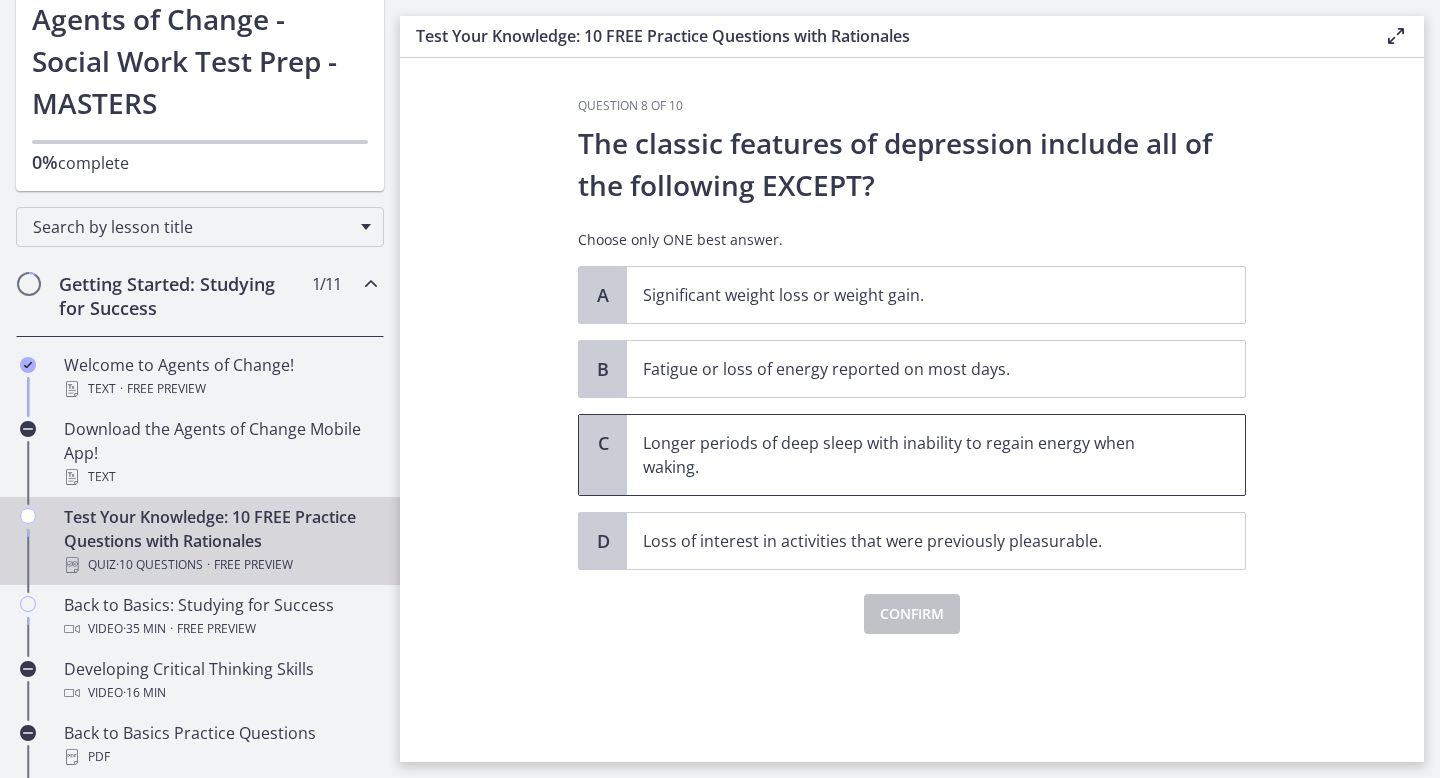 click on "Longer periods of deep sleep with inability to regain energy when waking." at bounding box center (936, 455) 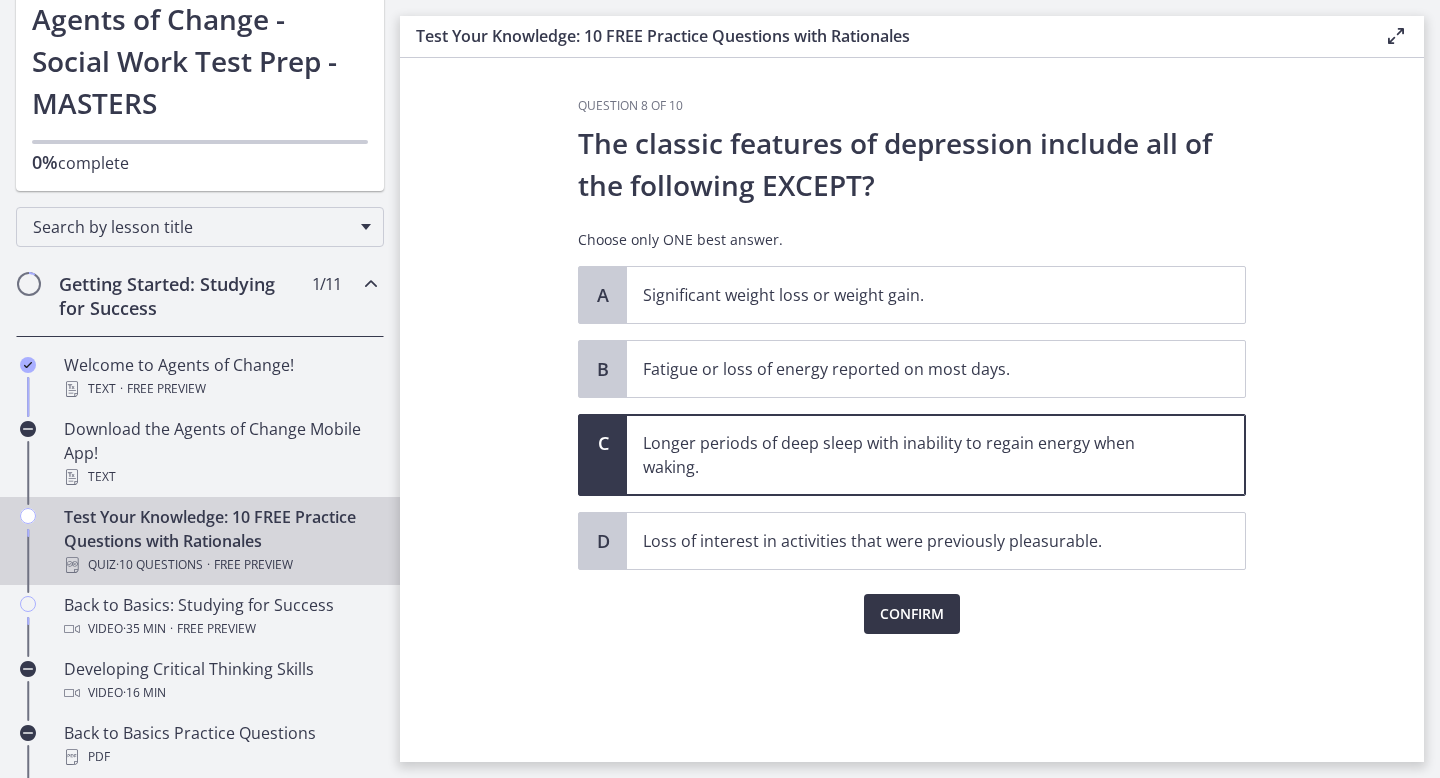 click on "Confirm" at bounding box center (912, 614) 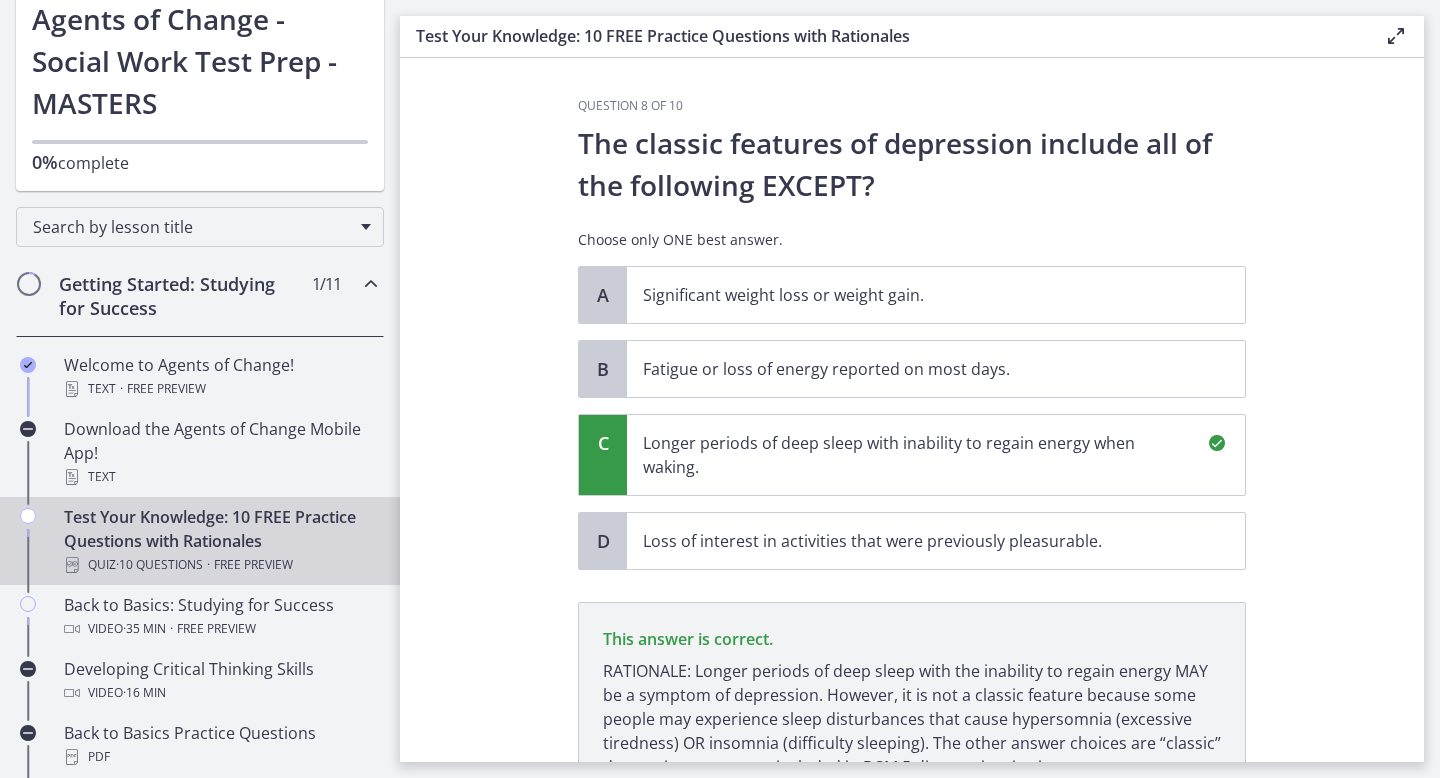 scroll, scrollTop: 186, scrollLeft: 0, axis: vertical 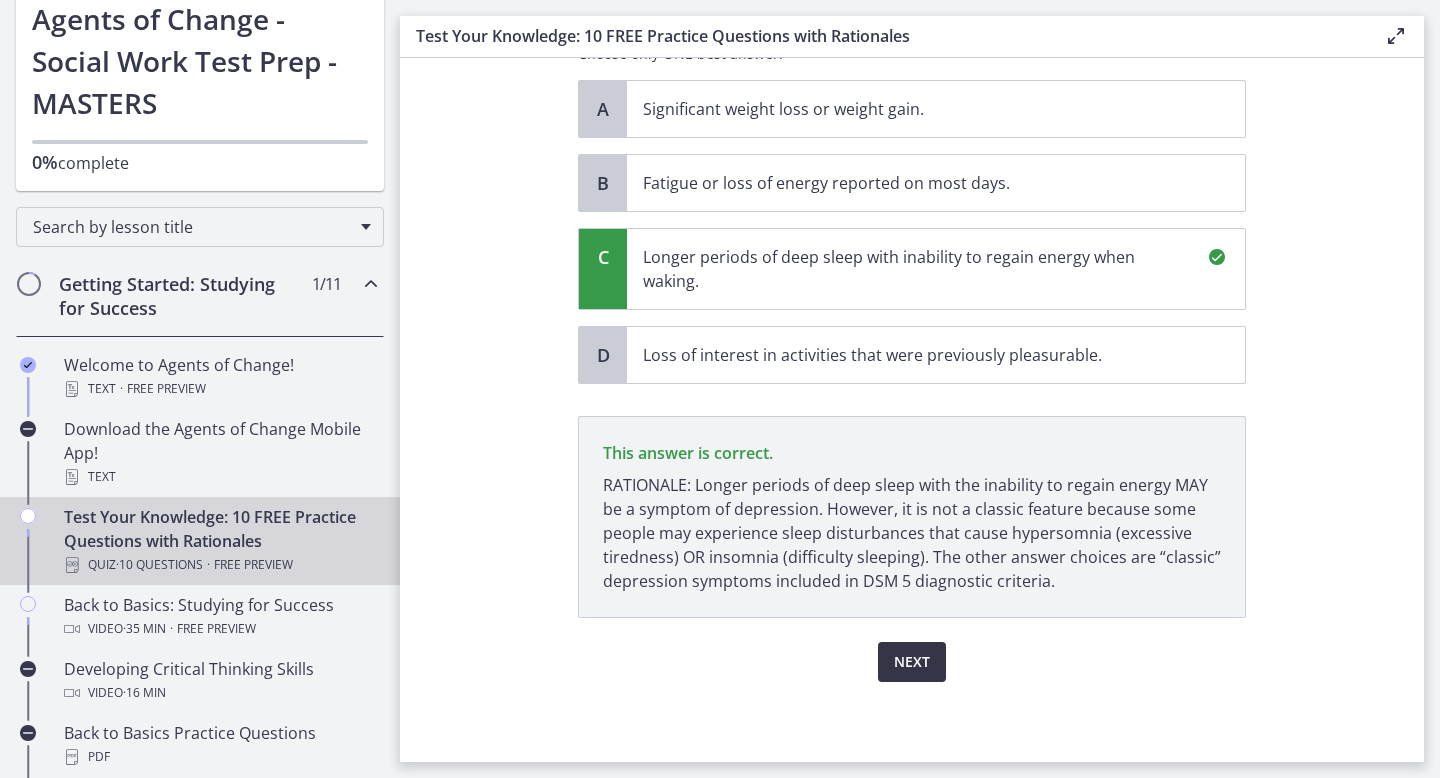 click on "Next" at bounding box center [912, 662] 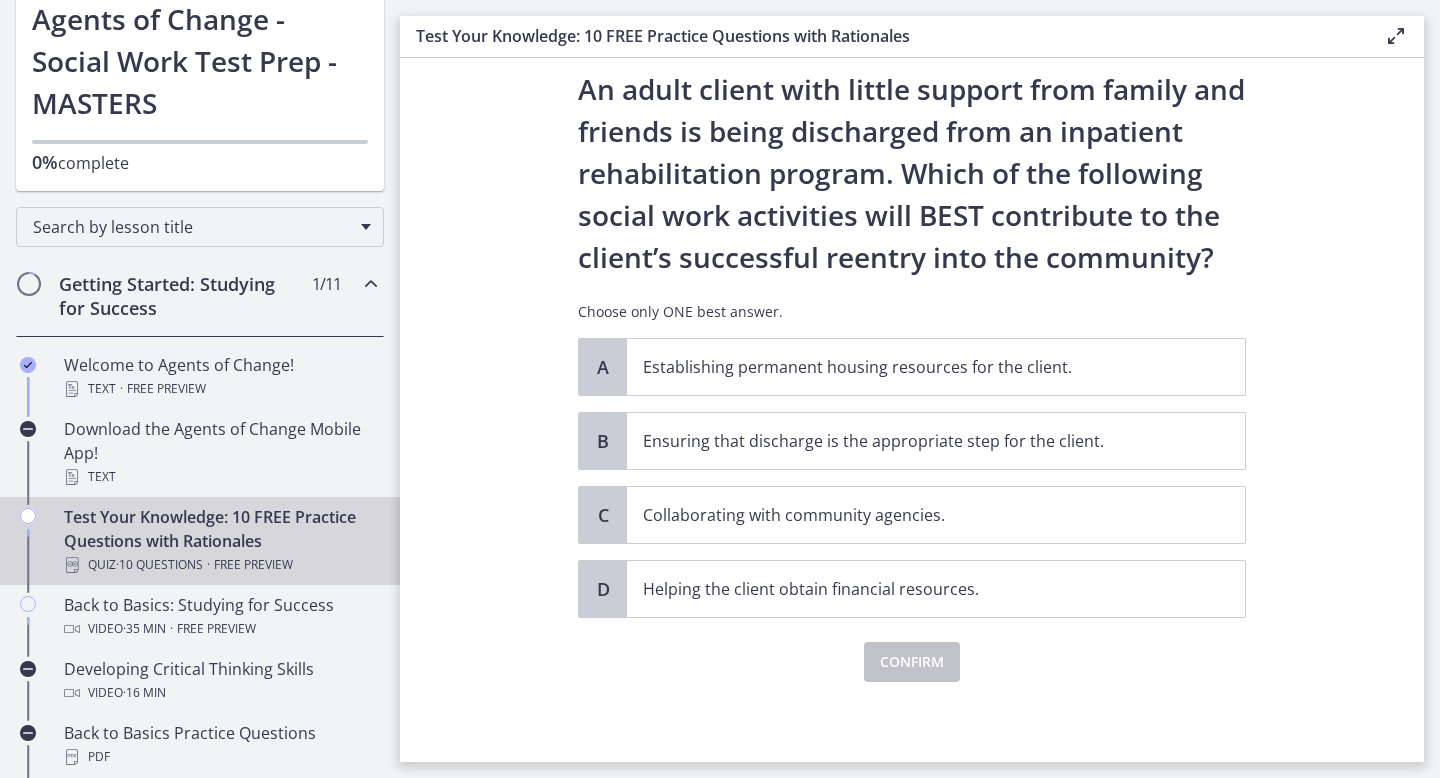scroll, scrollTop: 0, scrollLeft: 0, axis: both 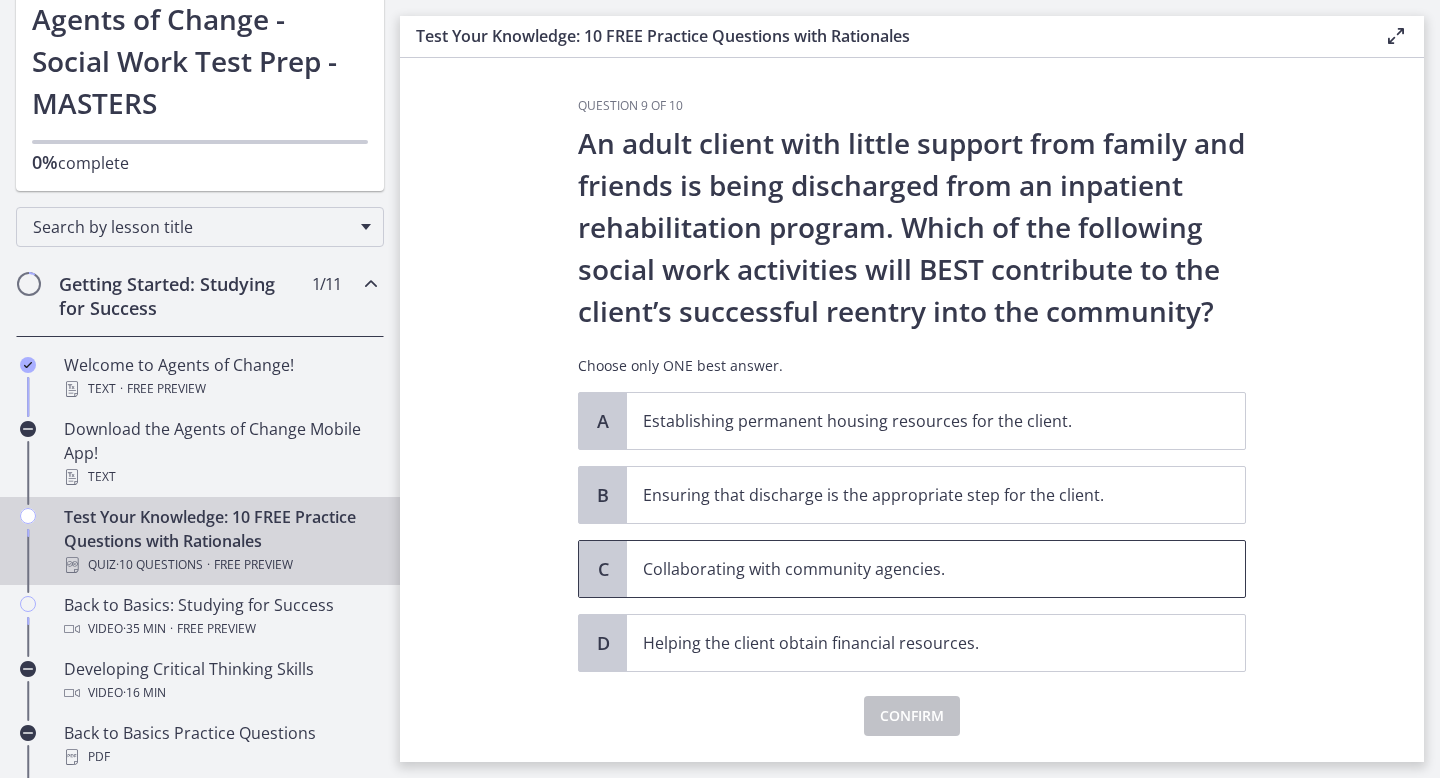 click on "Collaborating with community agencies." at bounding box center (916, 569) 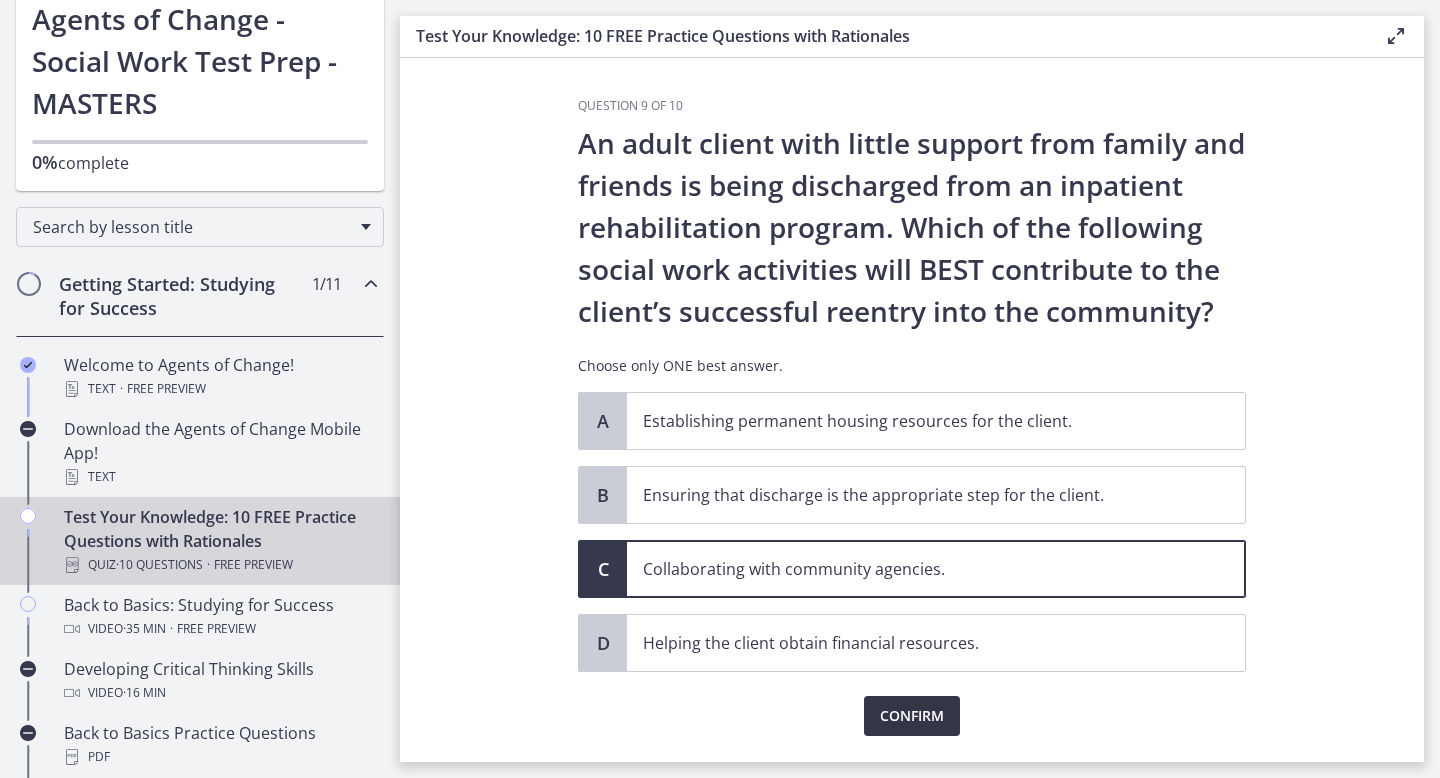 click on "Confirm" at bounding box center [912, 716] 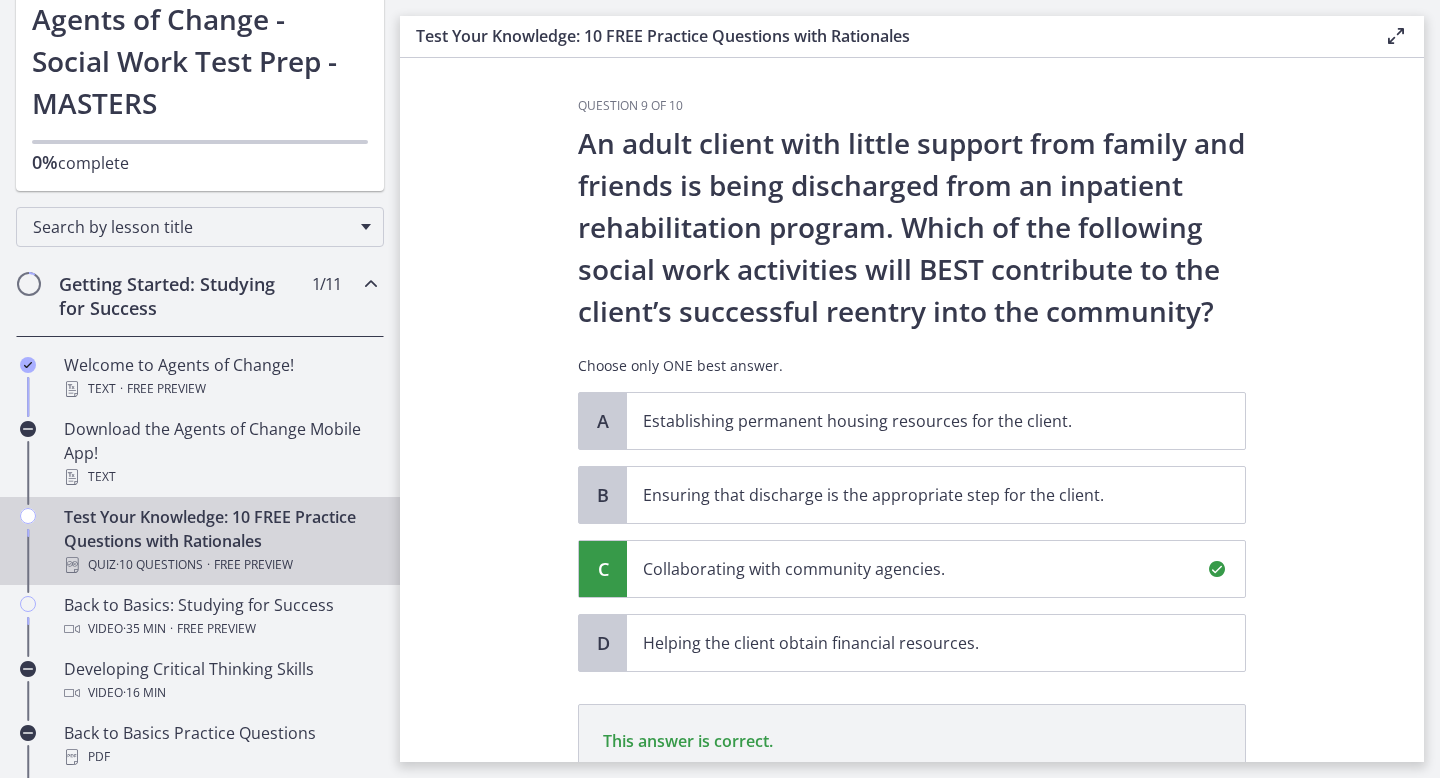 scroll, scrollTop: 288, scrollLeft: 0, axis: vertical 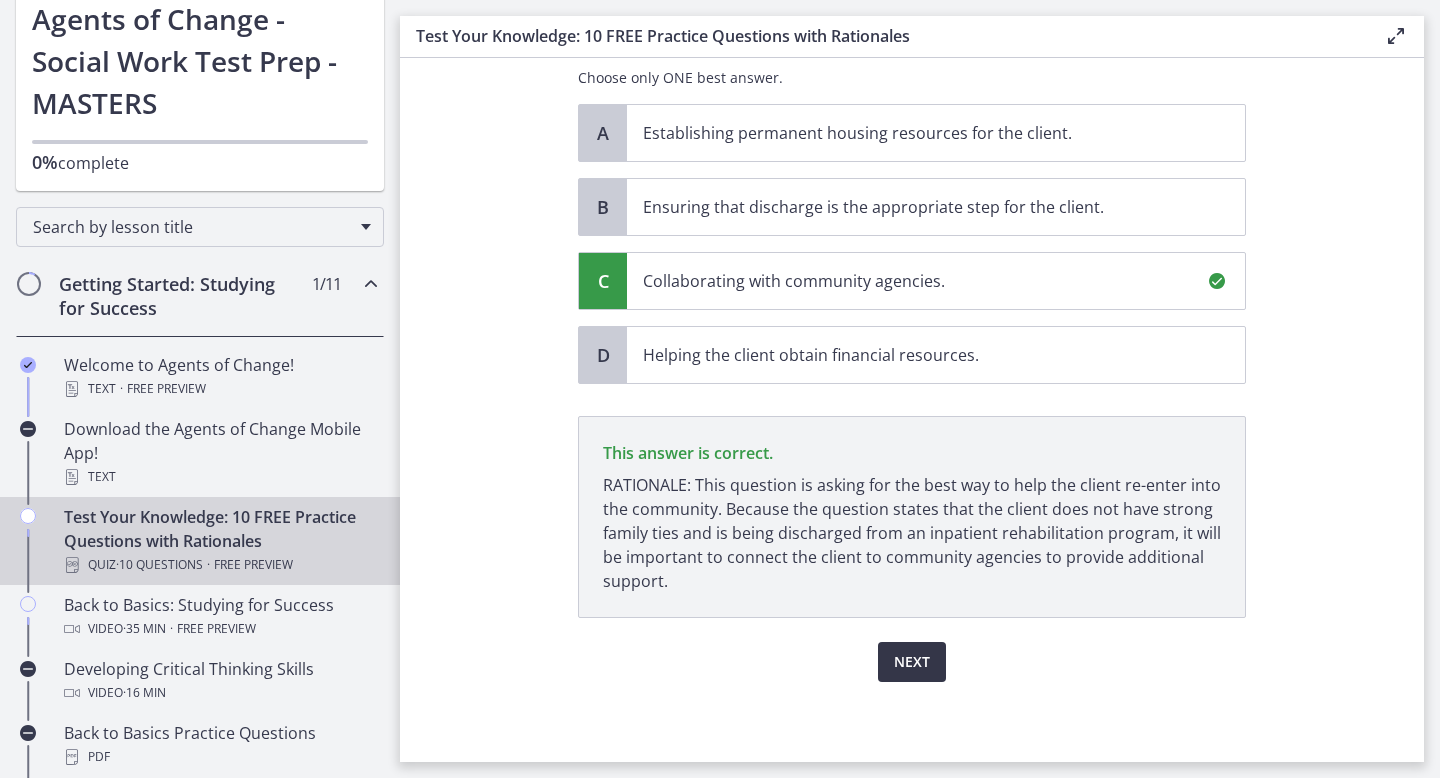 click on "Next" at bounding box center (912, 662) 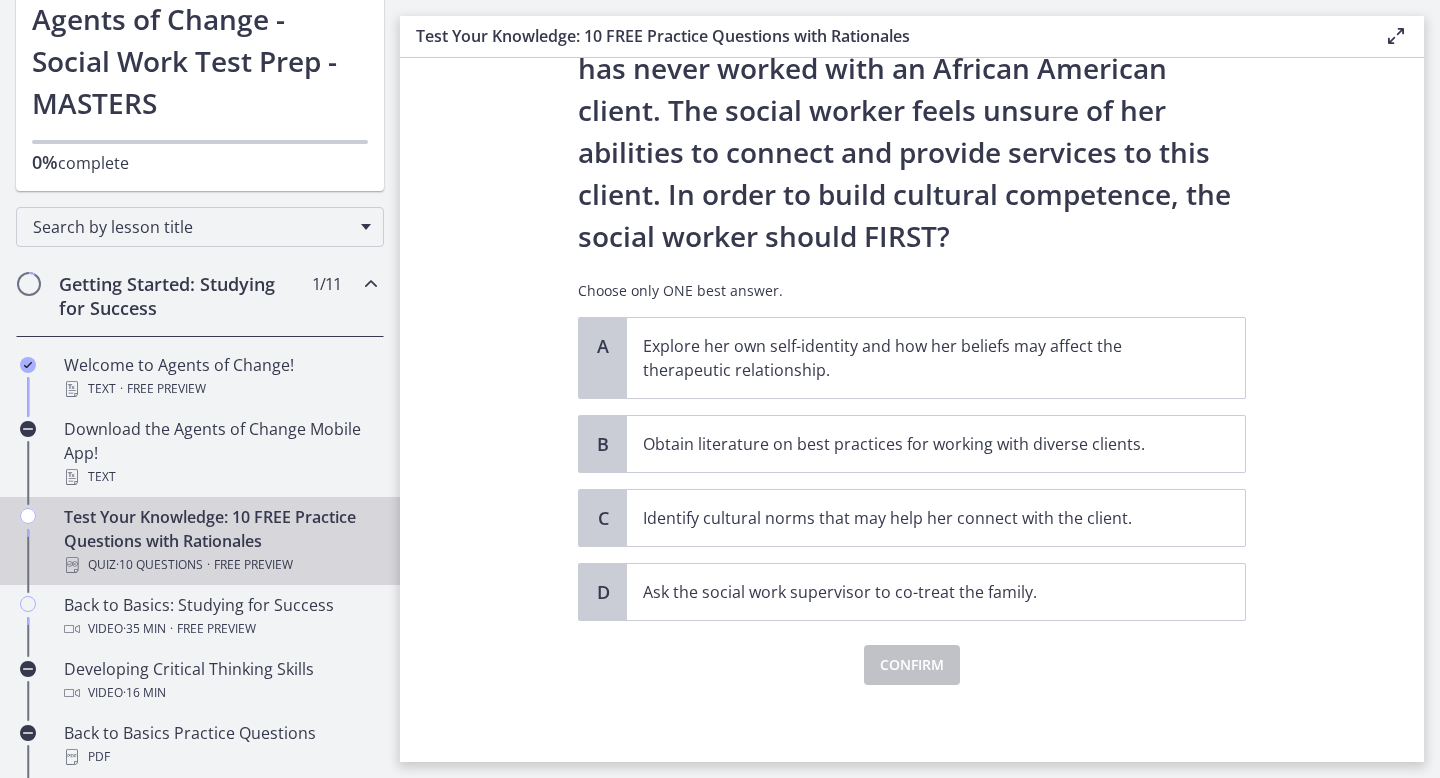 scroll, scrollTop: 246, scrollLeft: 0, axis: vertical 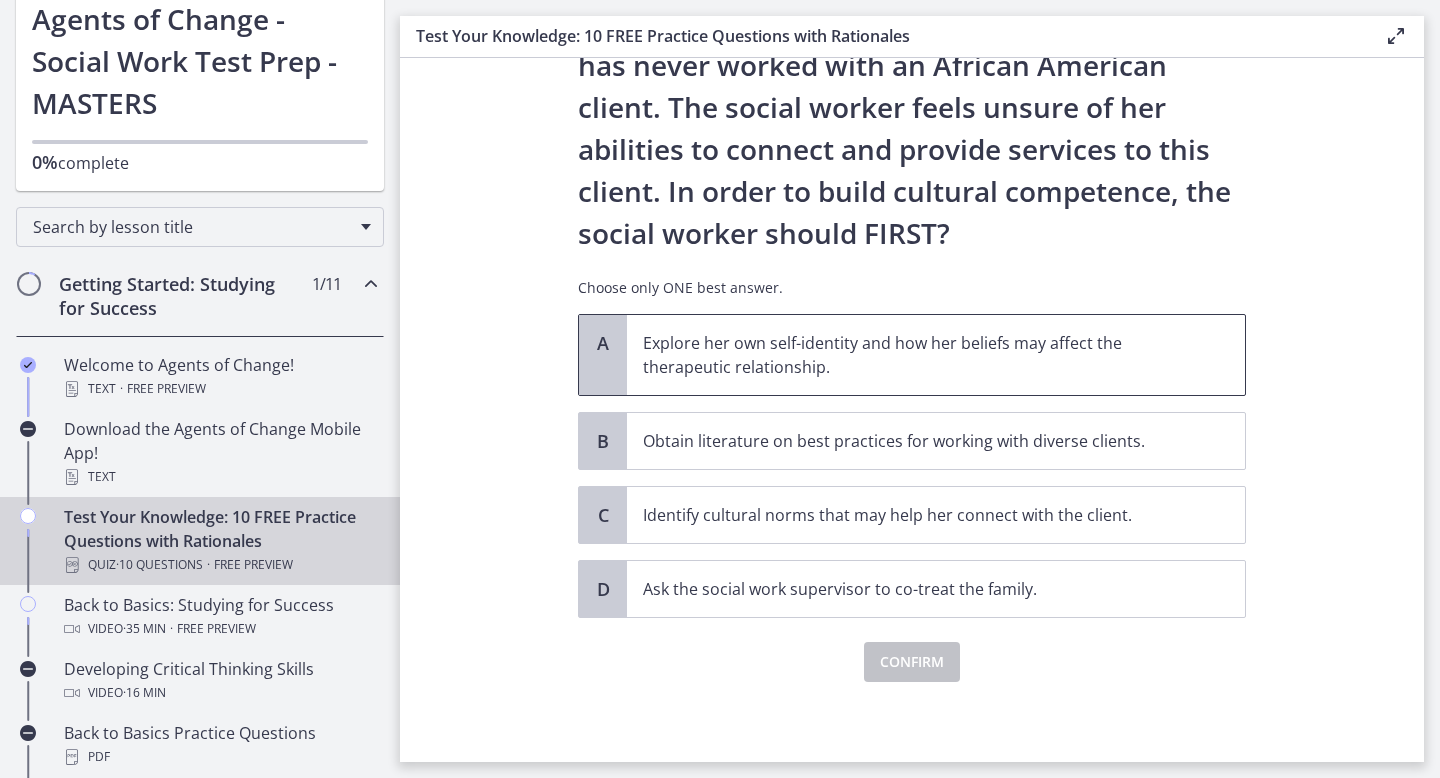 click on "Explore her own self-identity and how her beliefs may affect the therapeutic relationship." at bounding box center (916, 355) 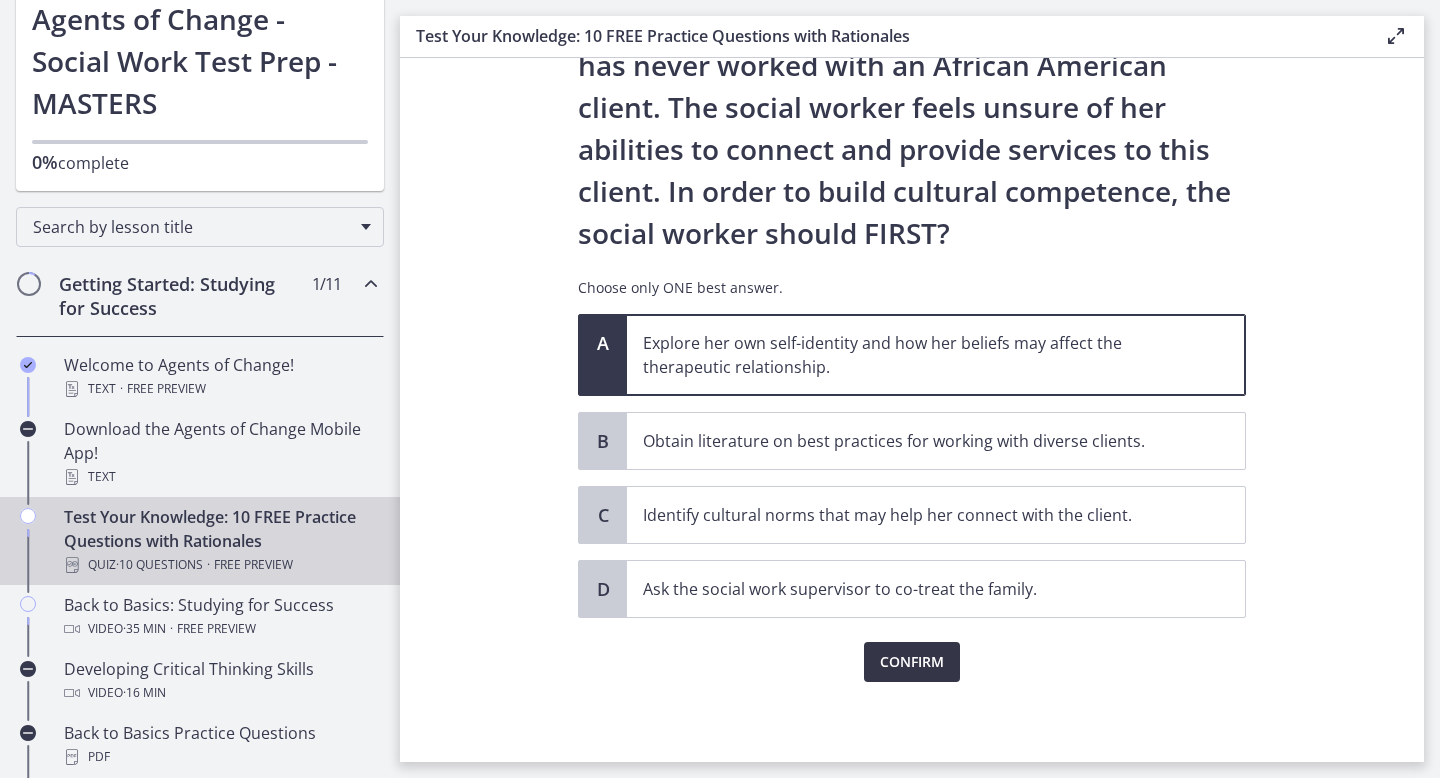 click on "Confirm" at bounding box center [912, 662] 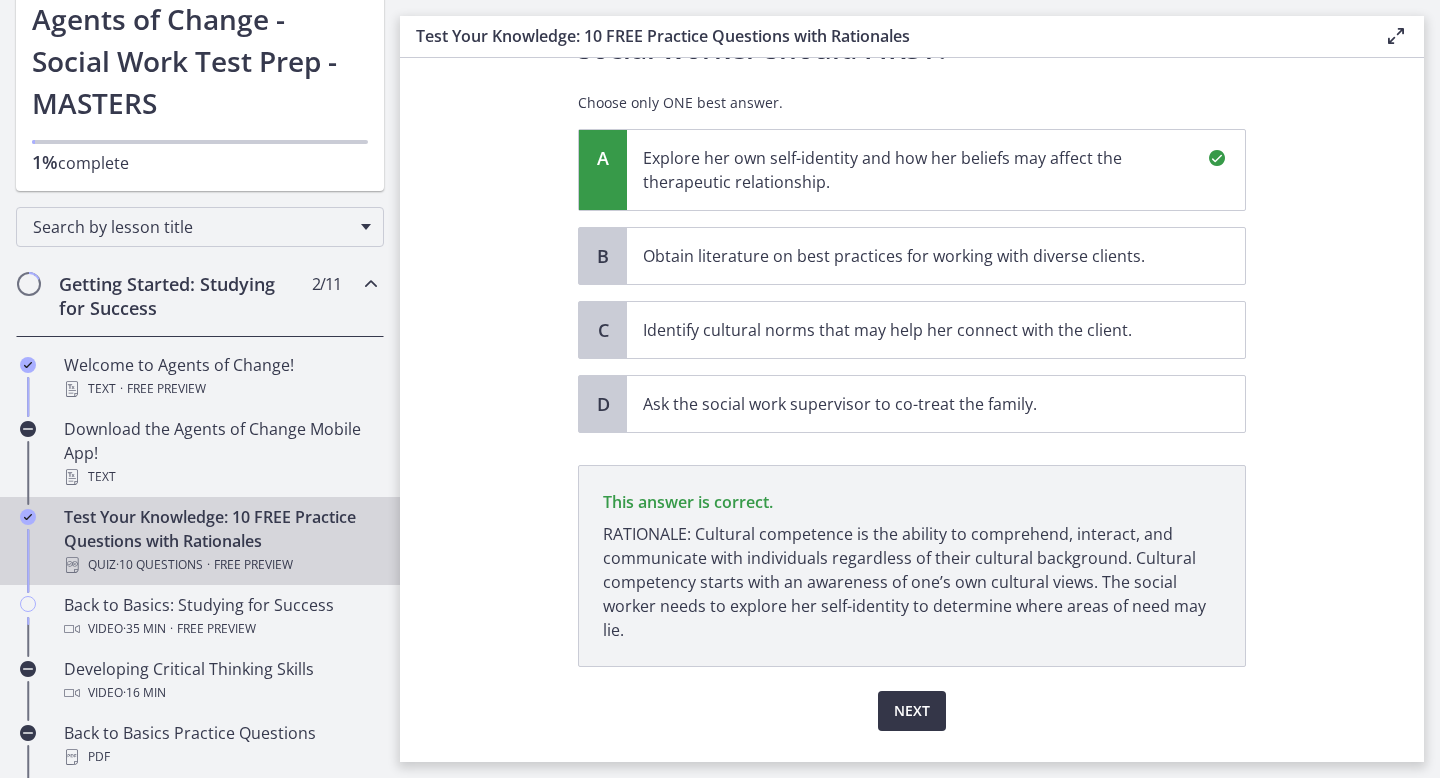 scroll, scrollTop: 480, scrollLeft: 0, axis: vertical 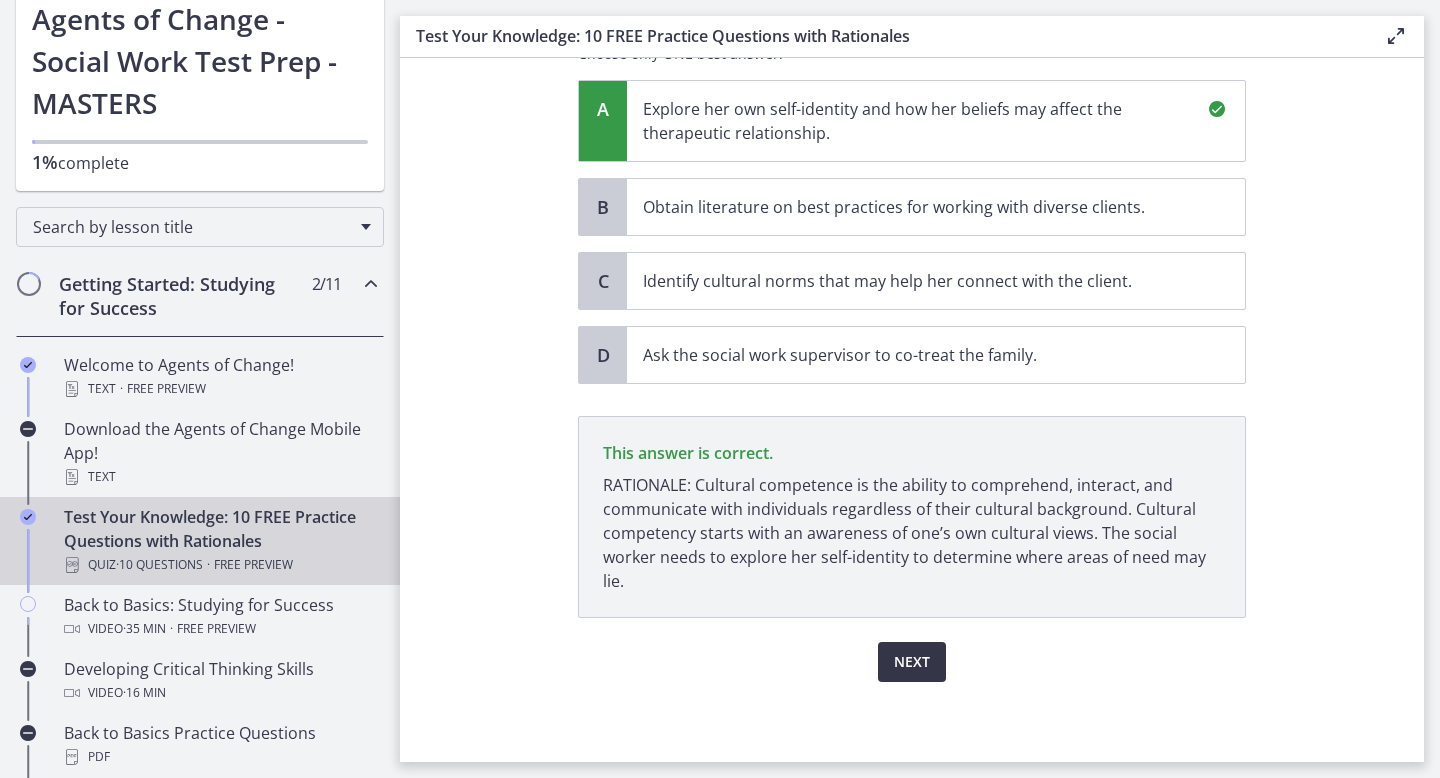 click on "Next" at bounding box center (912, 662) 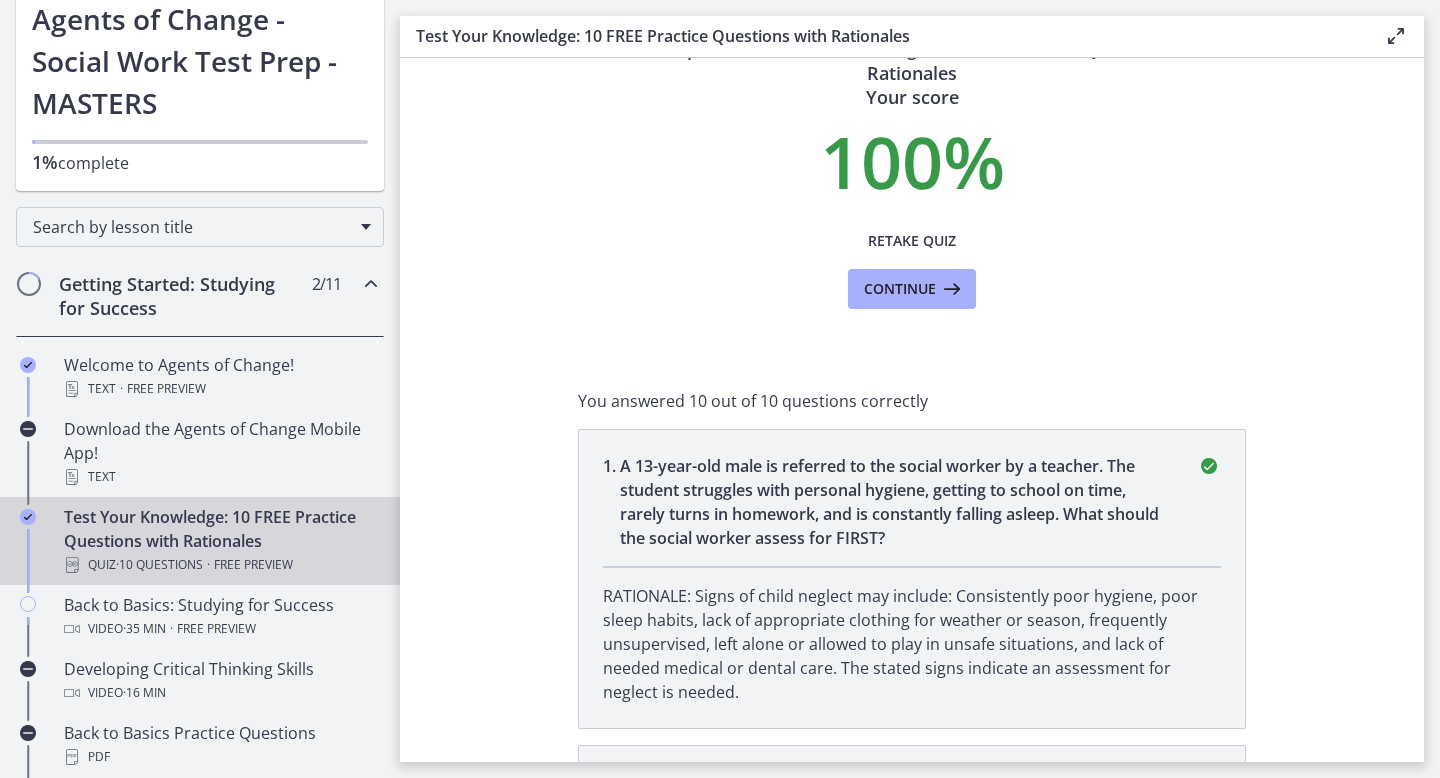 scroll, scrollTop: 0, scrollLeft: 0, axis: both 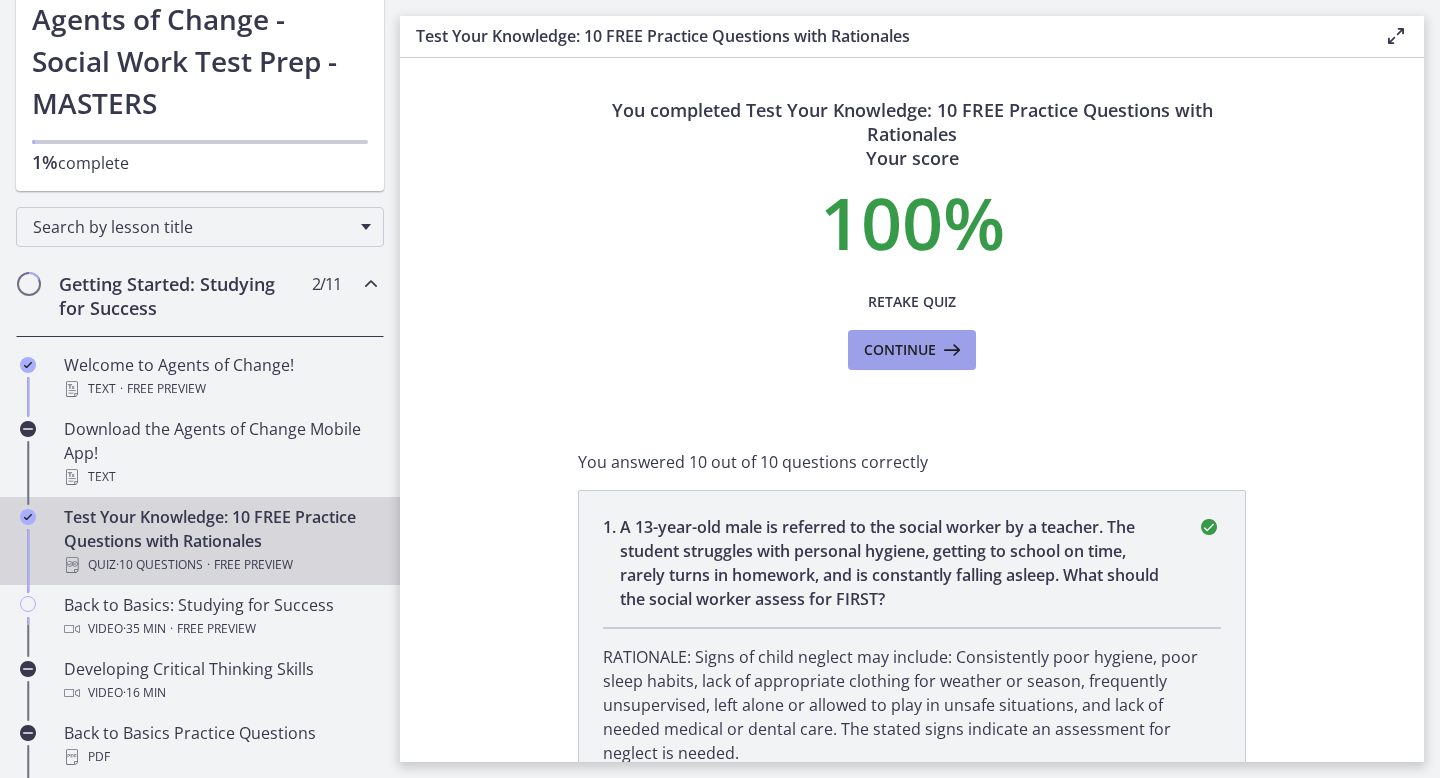 click at bounding box center (950, 350) 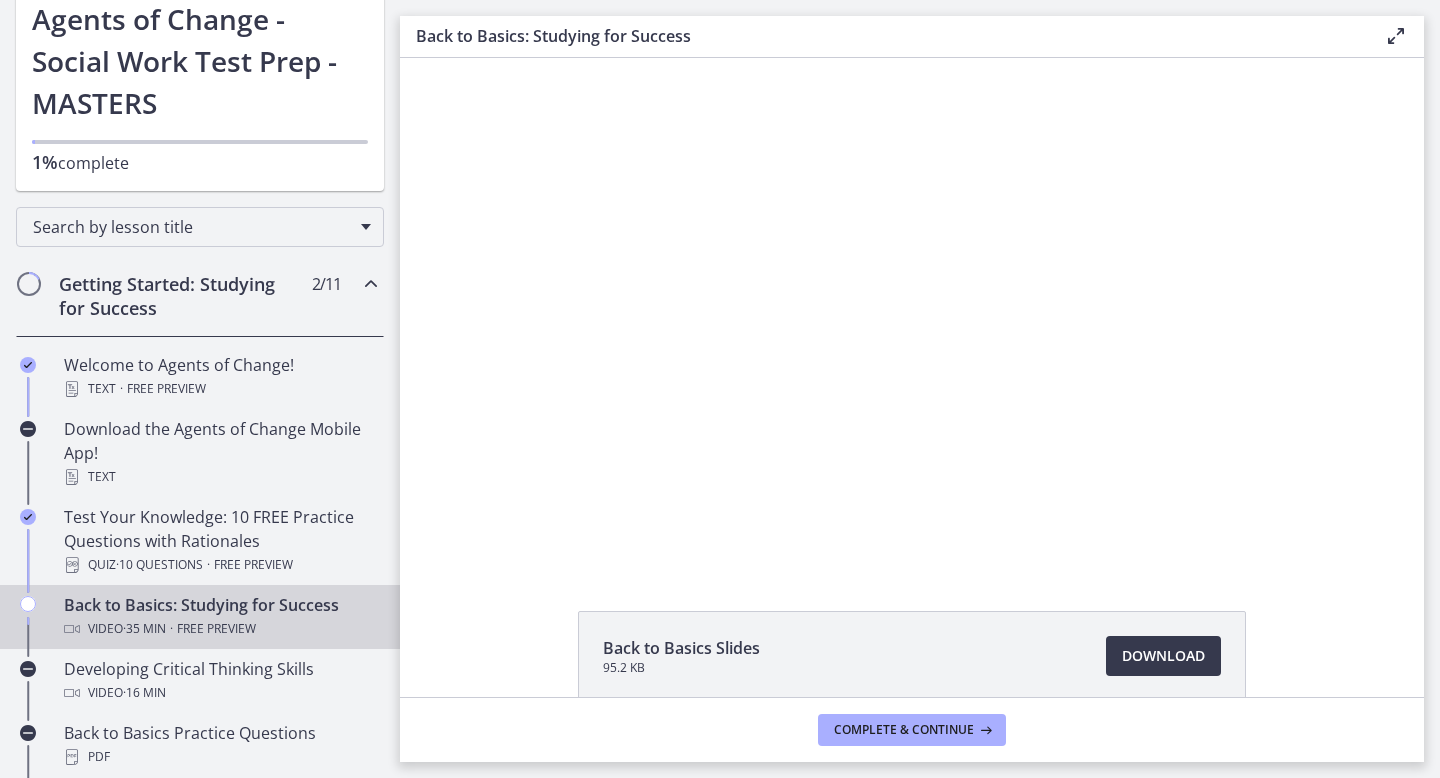 scroll, scrollTop: 0, scrollLeft: 0, axis: both 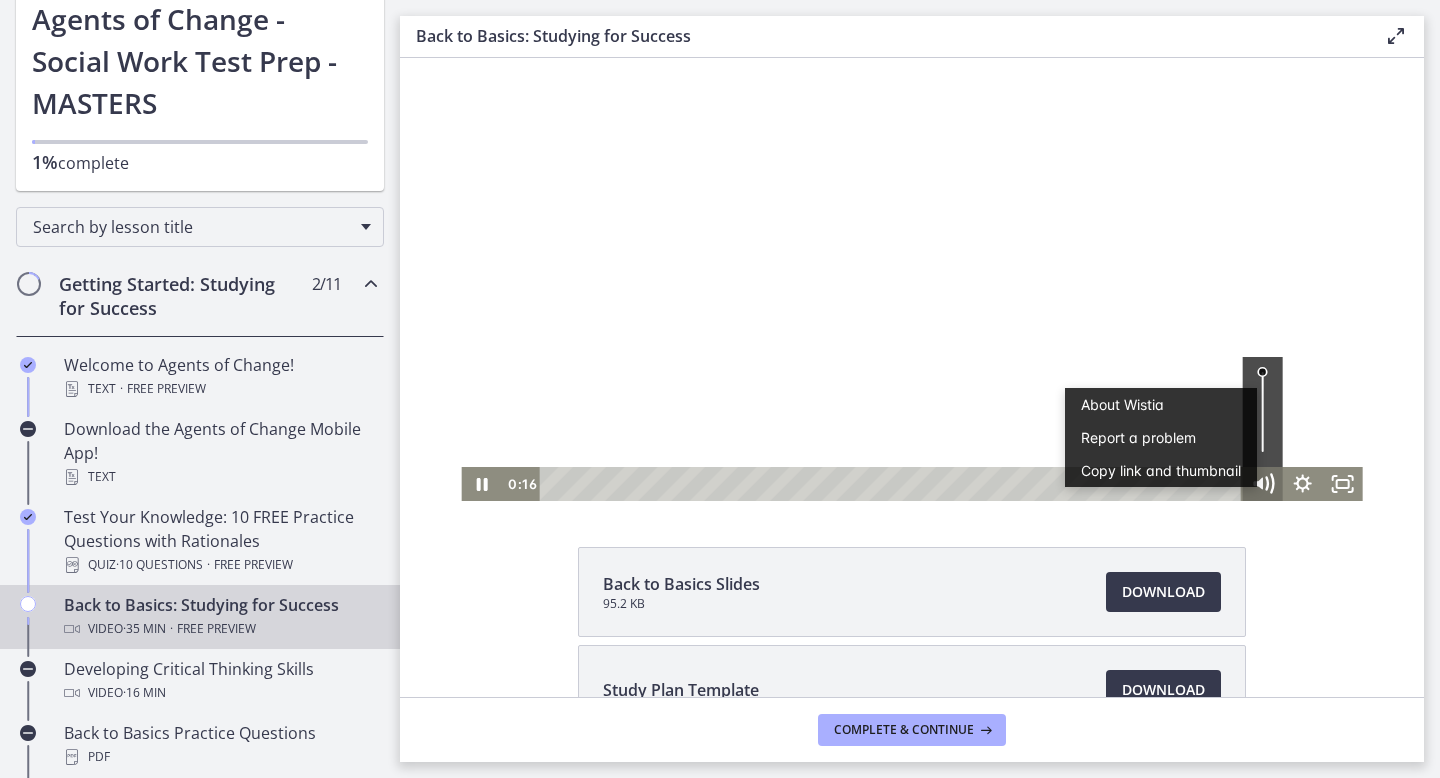 click 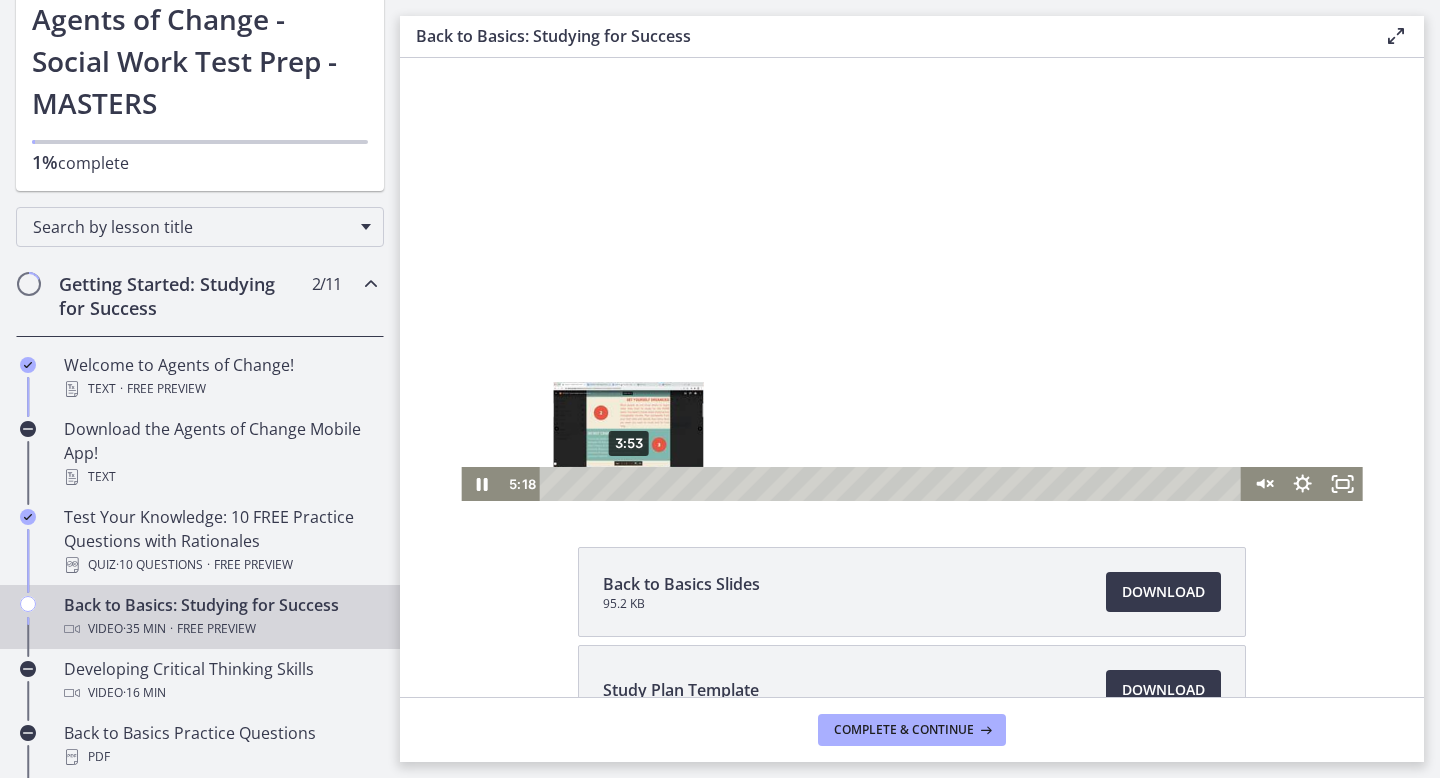 click on "3:53" at bounding box center (894, 484) 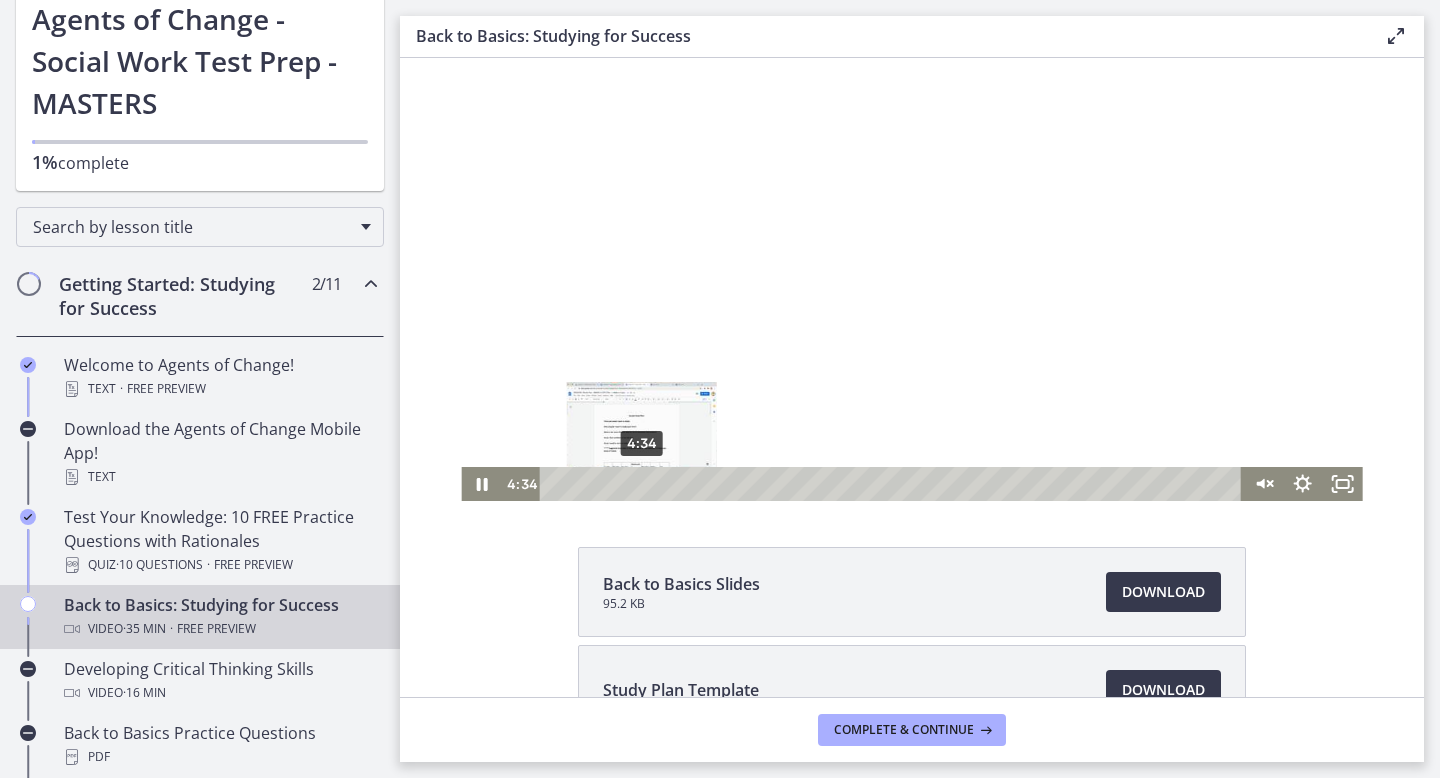 click on "4:34" at bounding box center [894, 484] 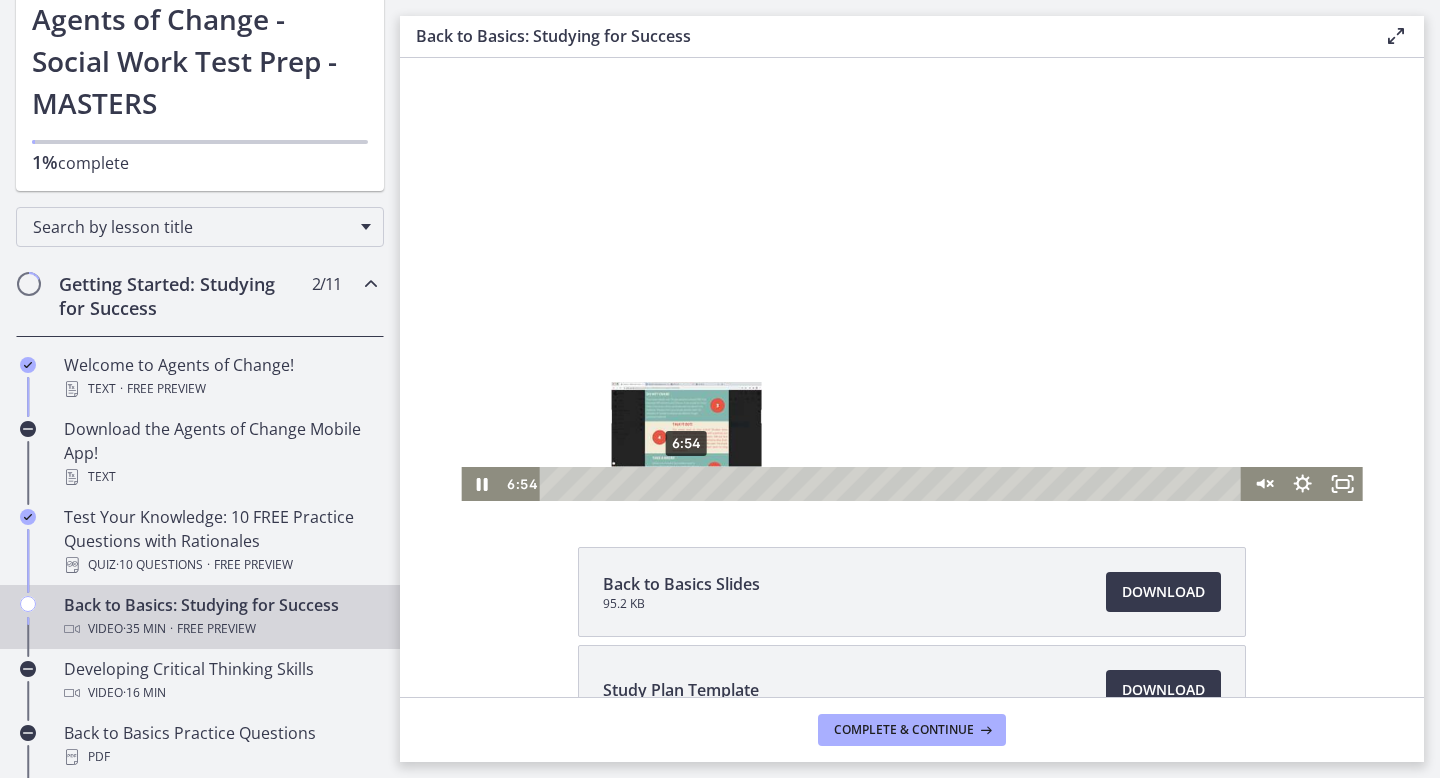 click on "6:54" at bounding box center [894, 484] 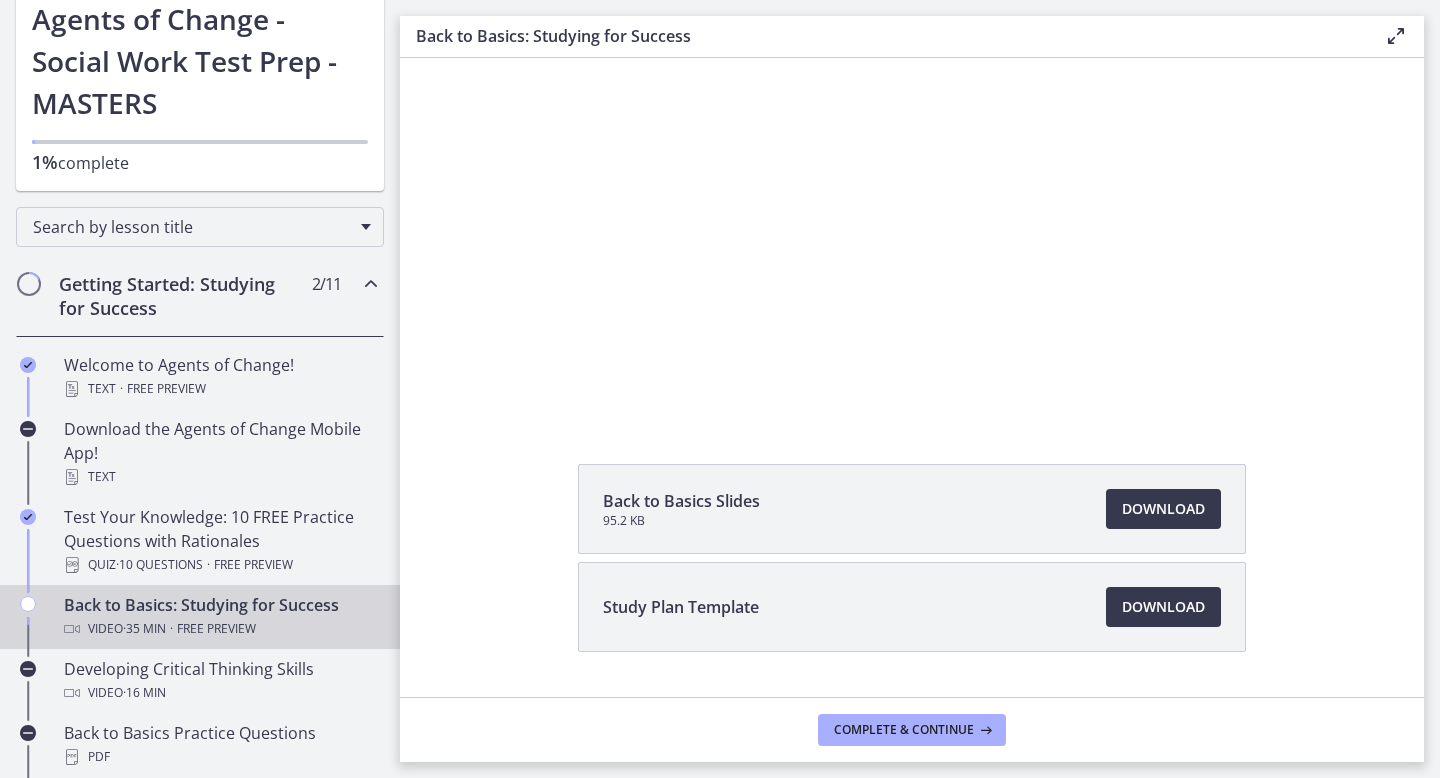 scroll, scrollTop: 171, scrollLeft: 0, axis: vertical 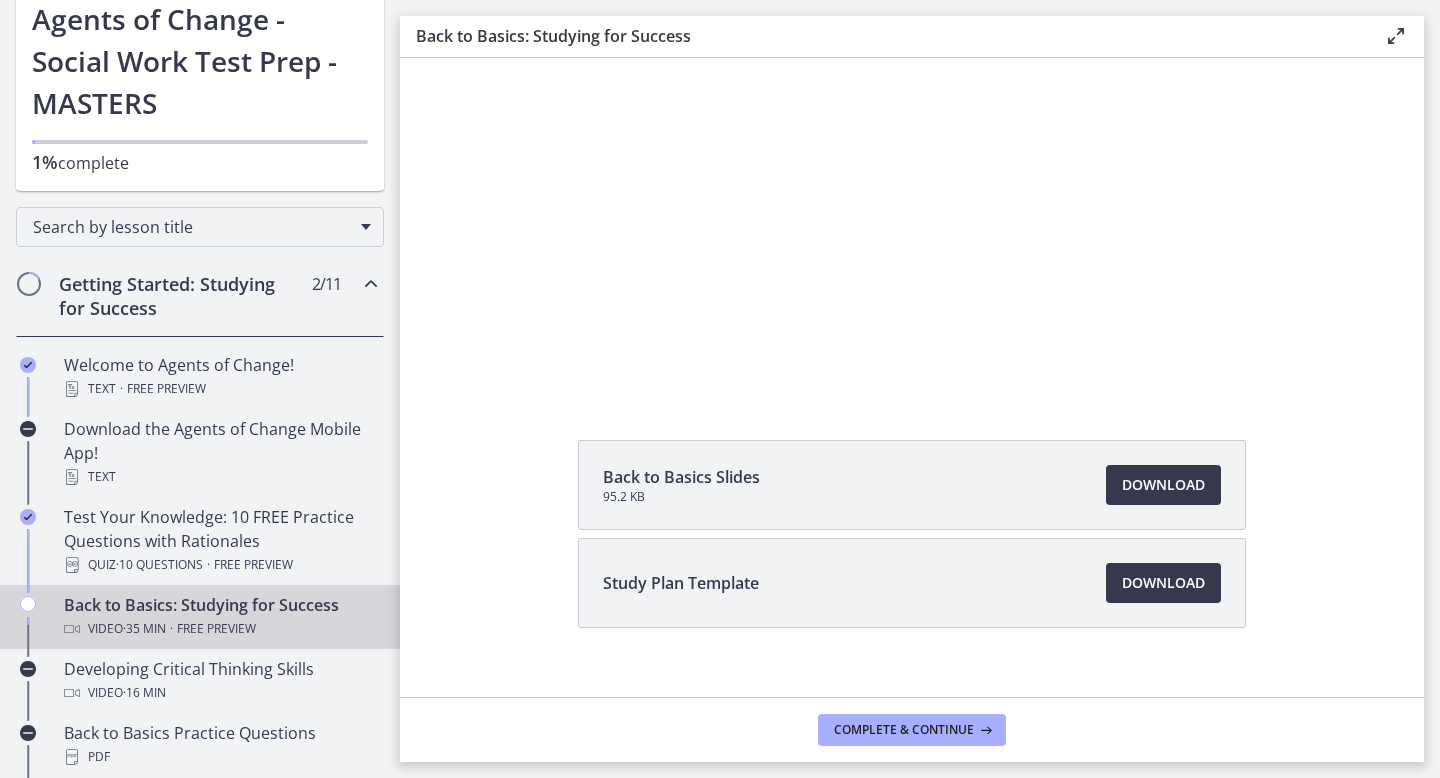 click on "Study Plan Template
Download
Opens in a new window" at bounding box center (912, 583) 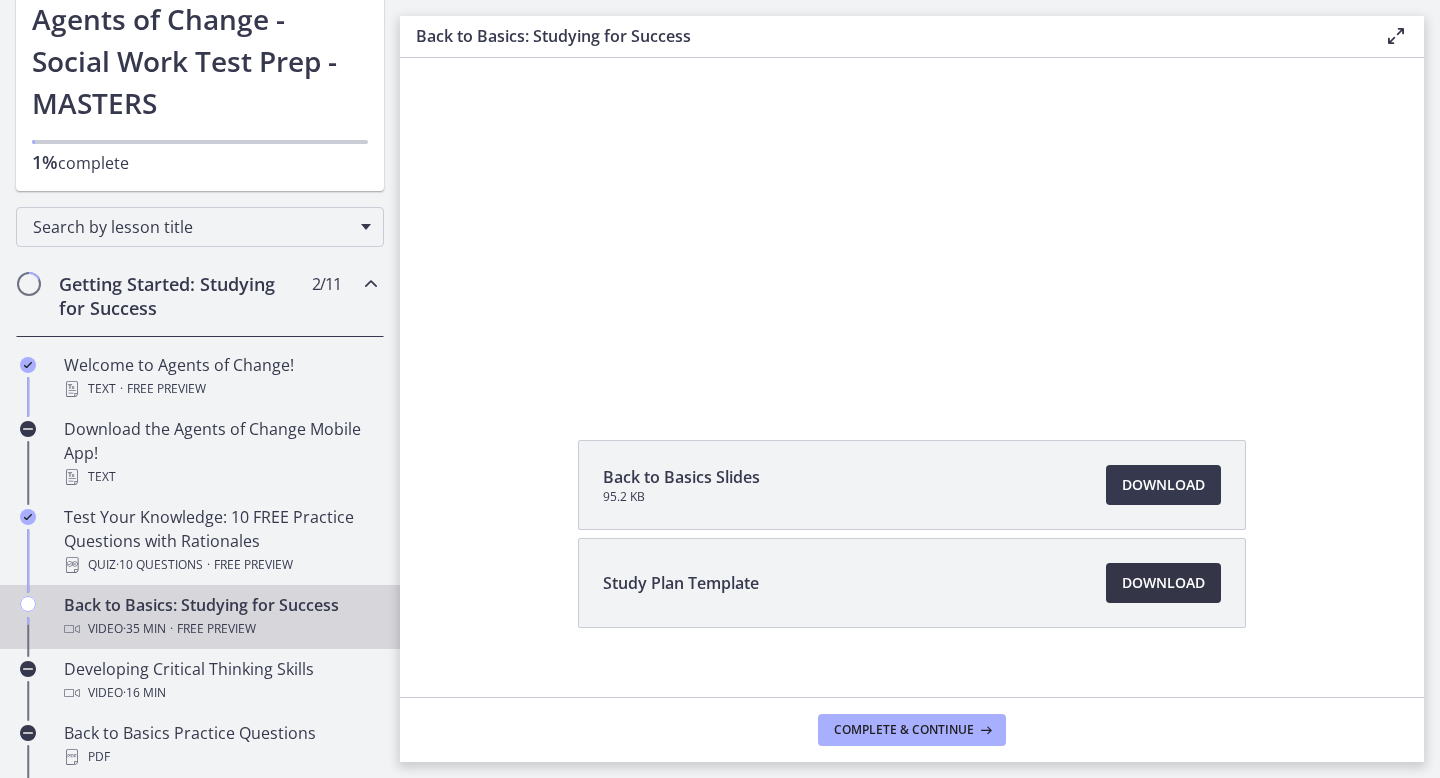 click on "Download
Opens in a new window" at bounding box center [1163, 583] 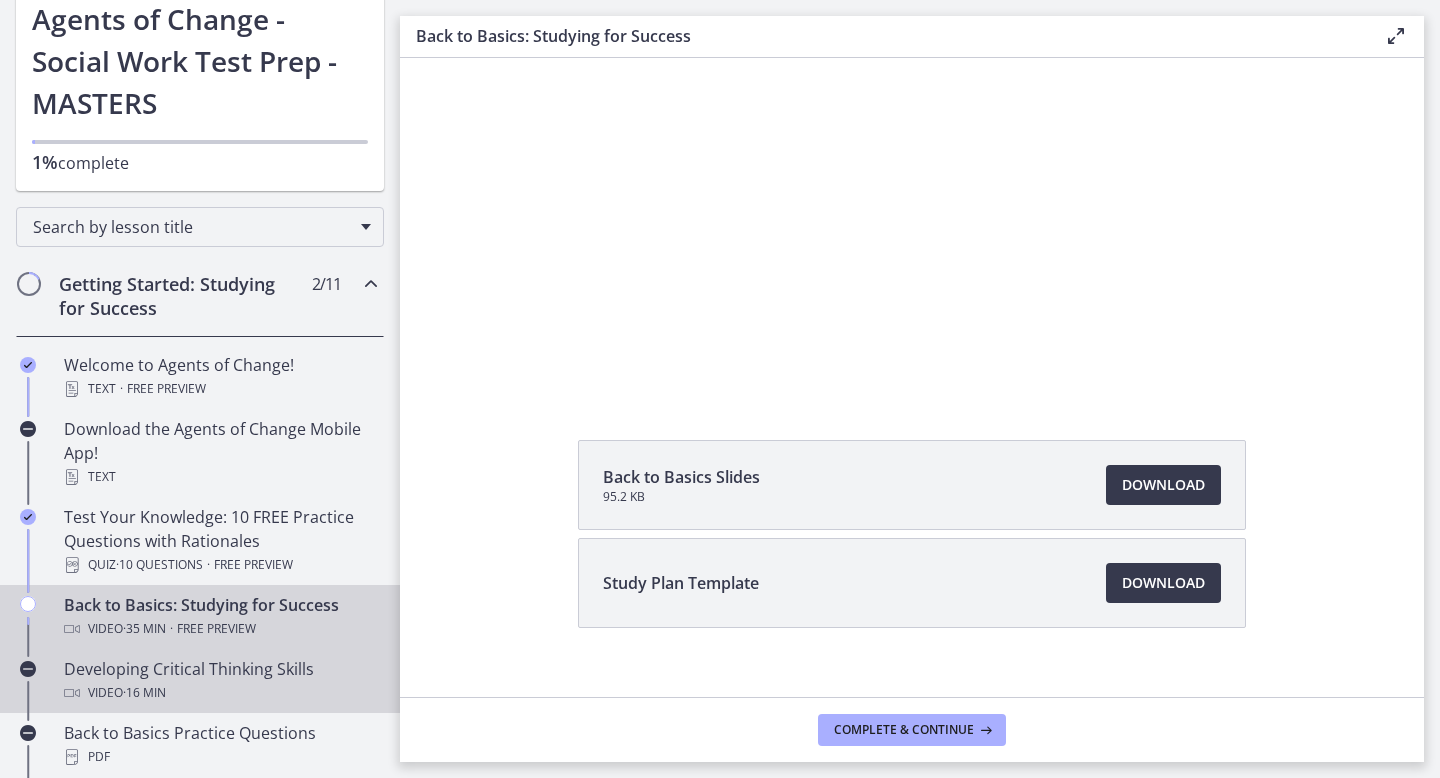click on "Video
·  16 min" at bounding box center [220, 693] 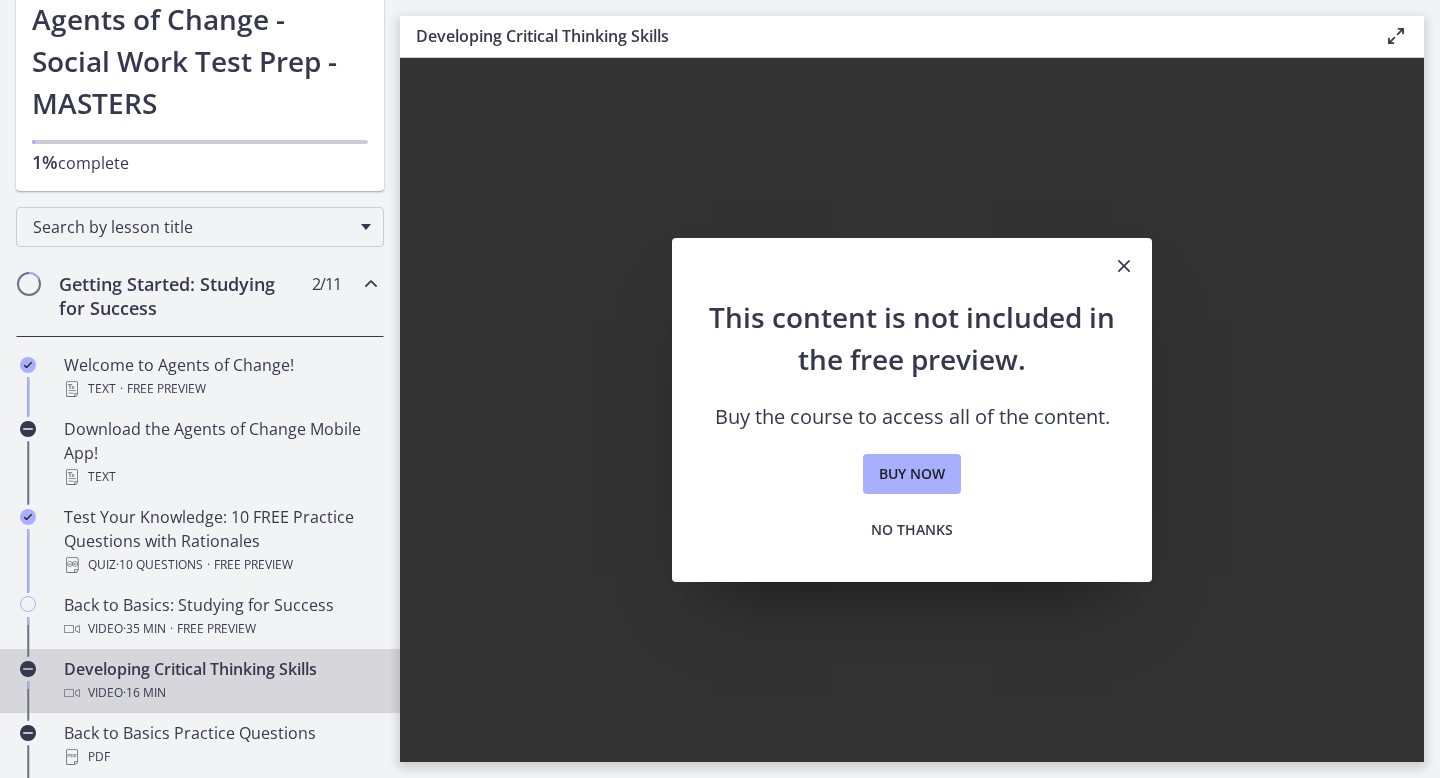 scroll, scrollTop: 0, scrollLeft: 0, axis: both 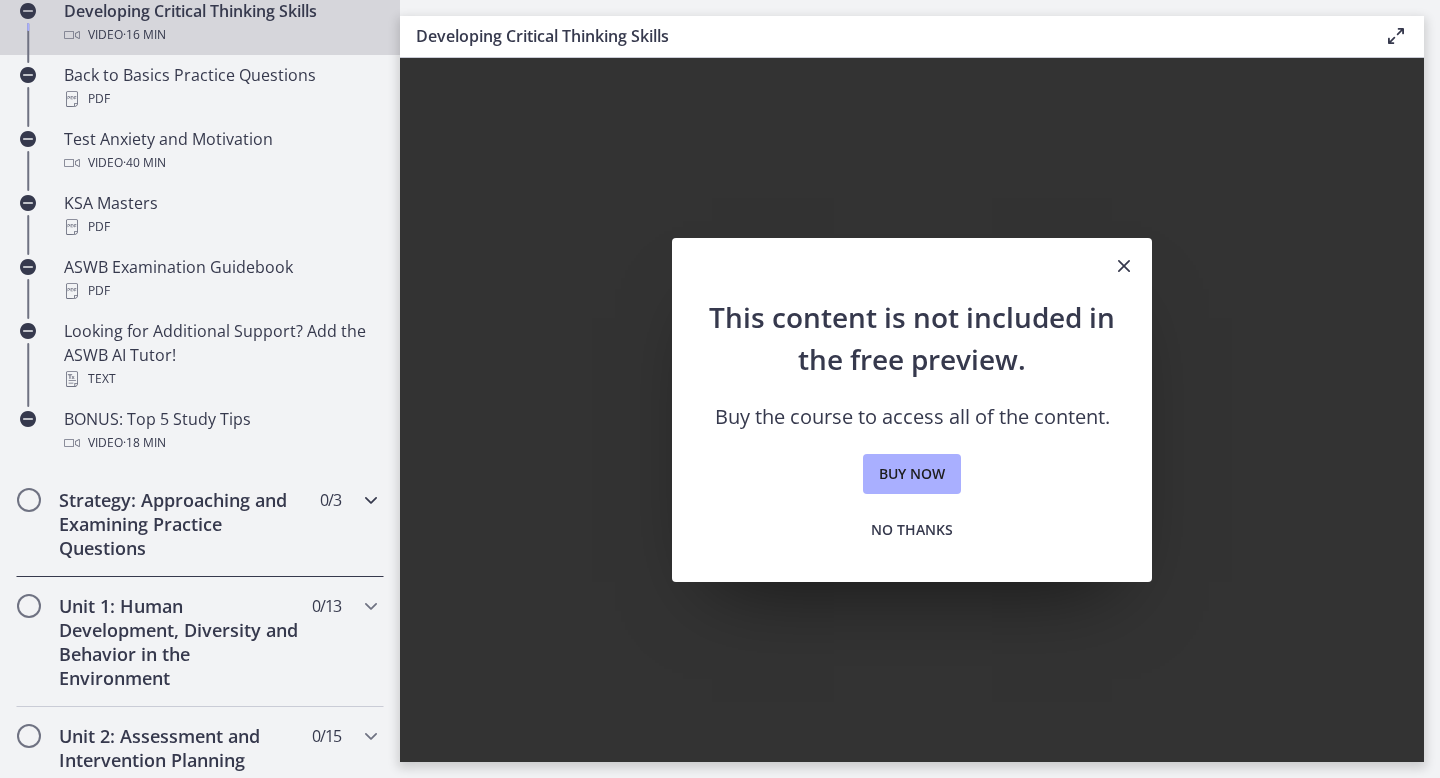 click on "Strategy: Approaching and Examining Practice Questions" at bounding box center [181, 524] 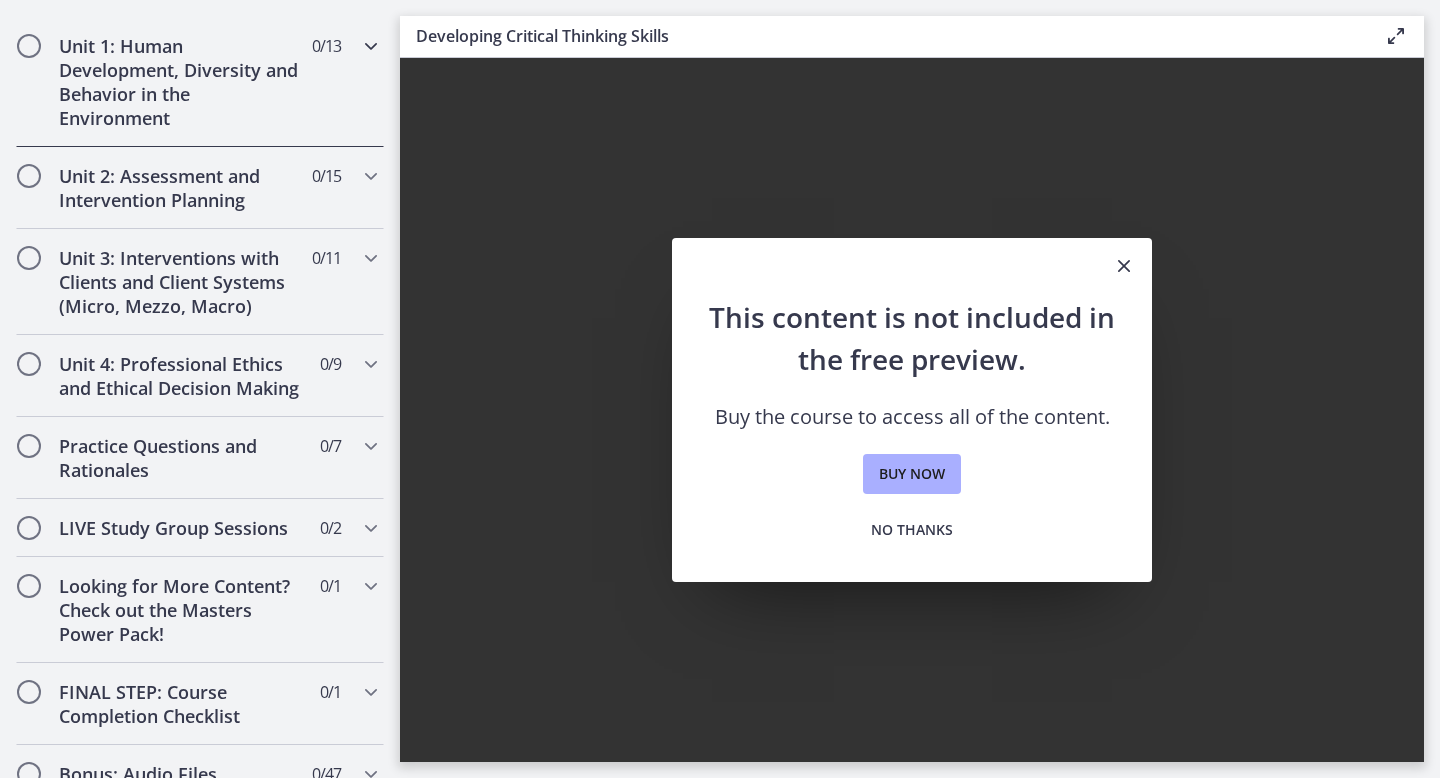 click on "Unit 1: Human Development, Diversity and Behavior in the Environment
0  /  13
Completed" at bounding box center [200, 82] 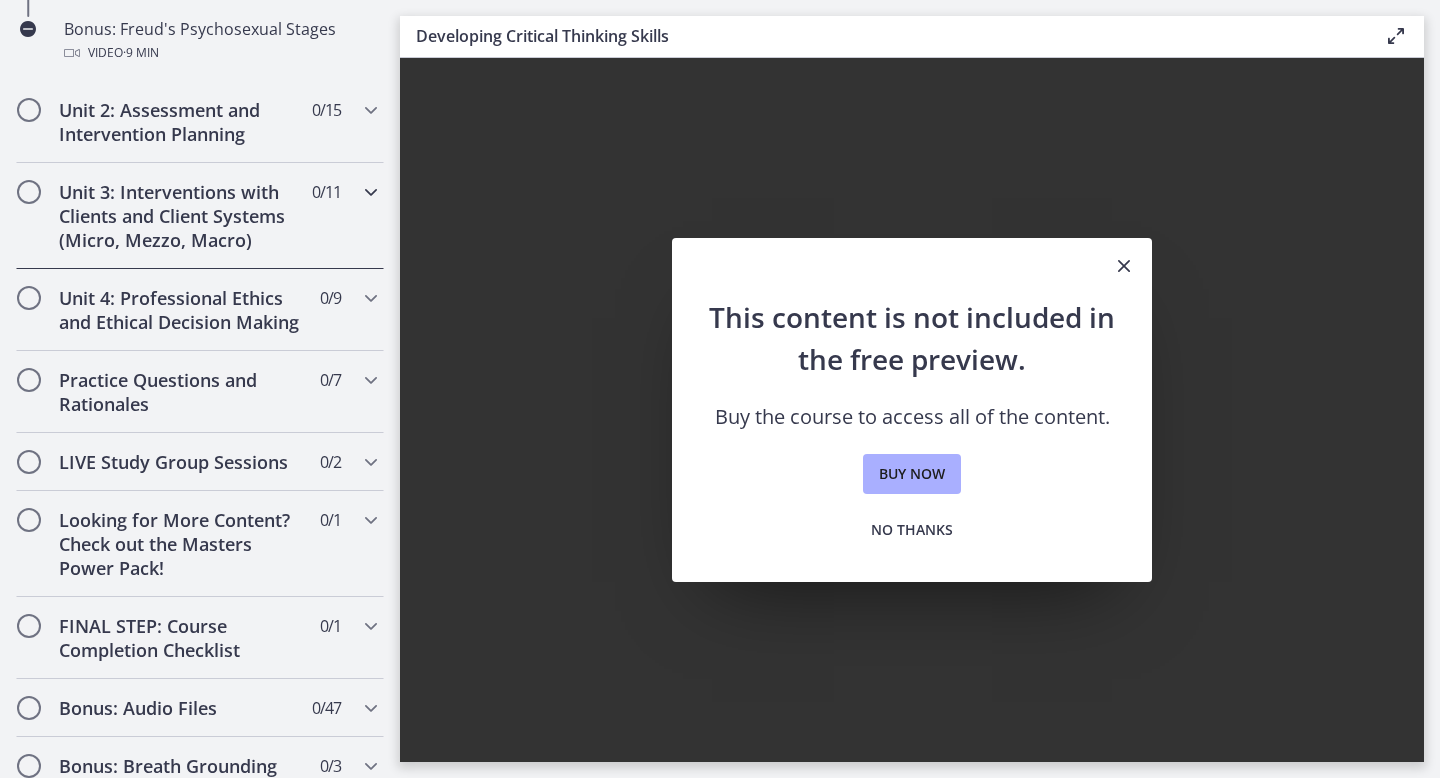 scroll, scrollTop: 1790, scrollLeft: 0, axis: vertical 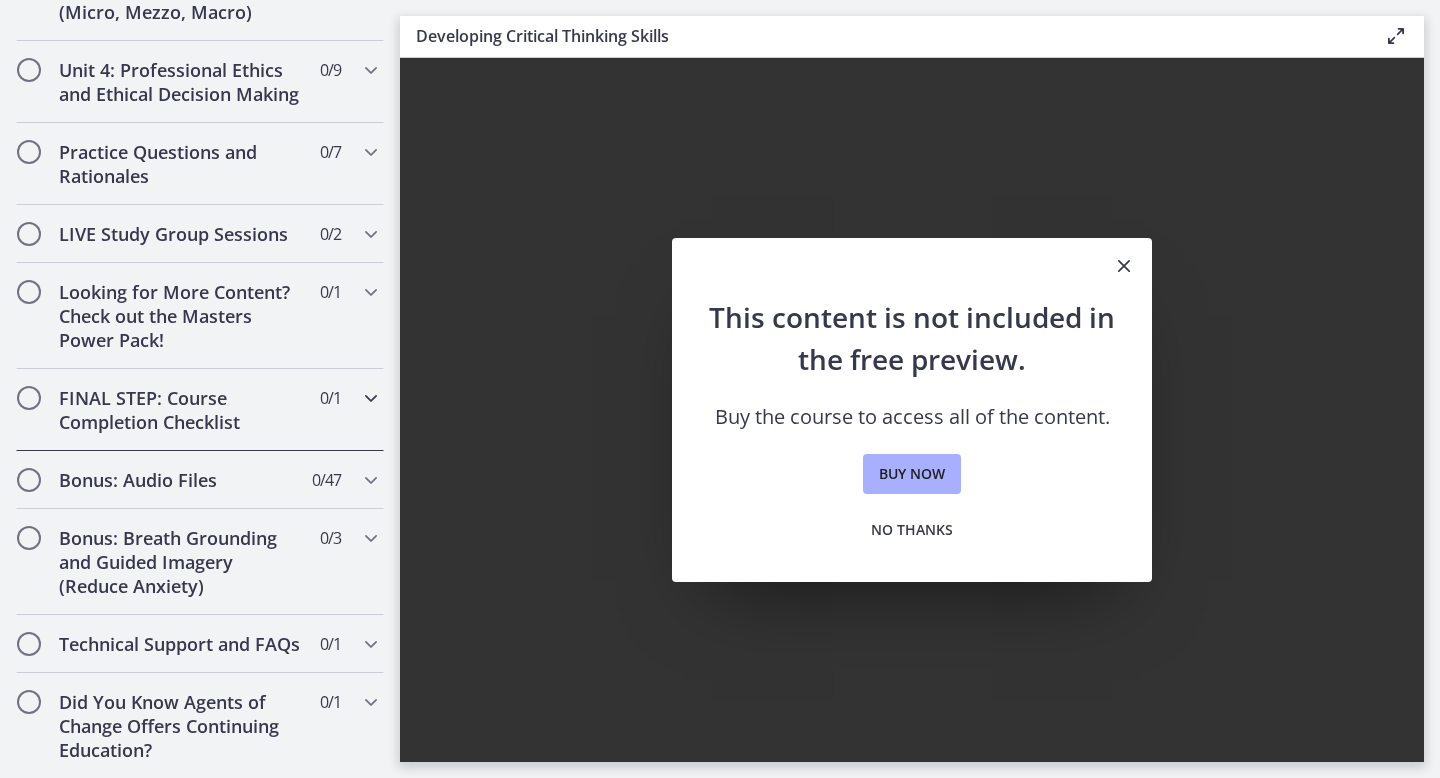 click on "FINAL STEP: Course Completion Checklist" at bounding box center [181, 410] 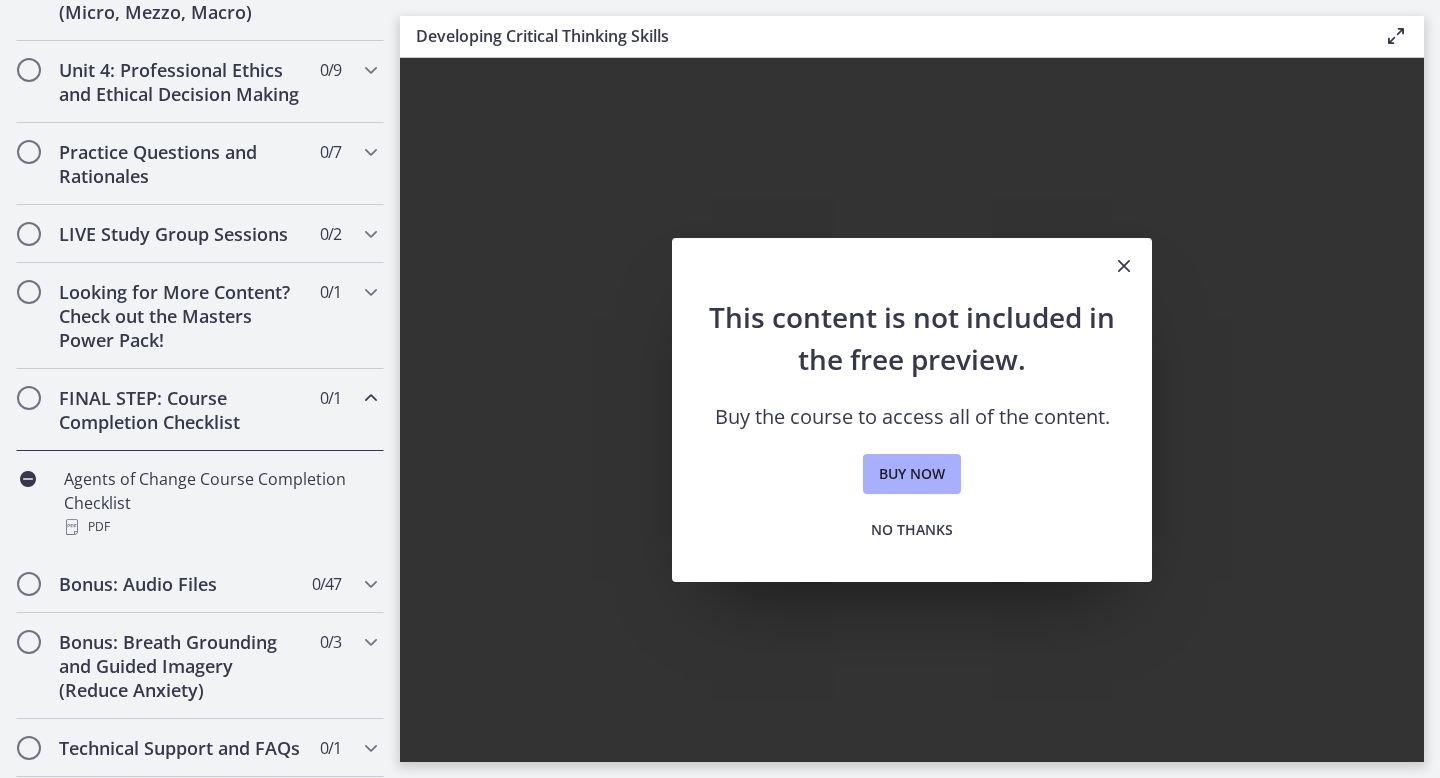 scroll, scrollTop: 846, scrollLeft: 0, axis: vertical 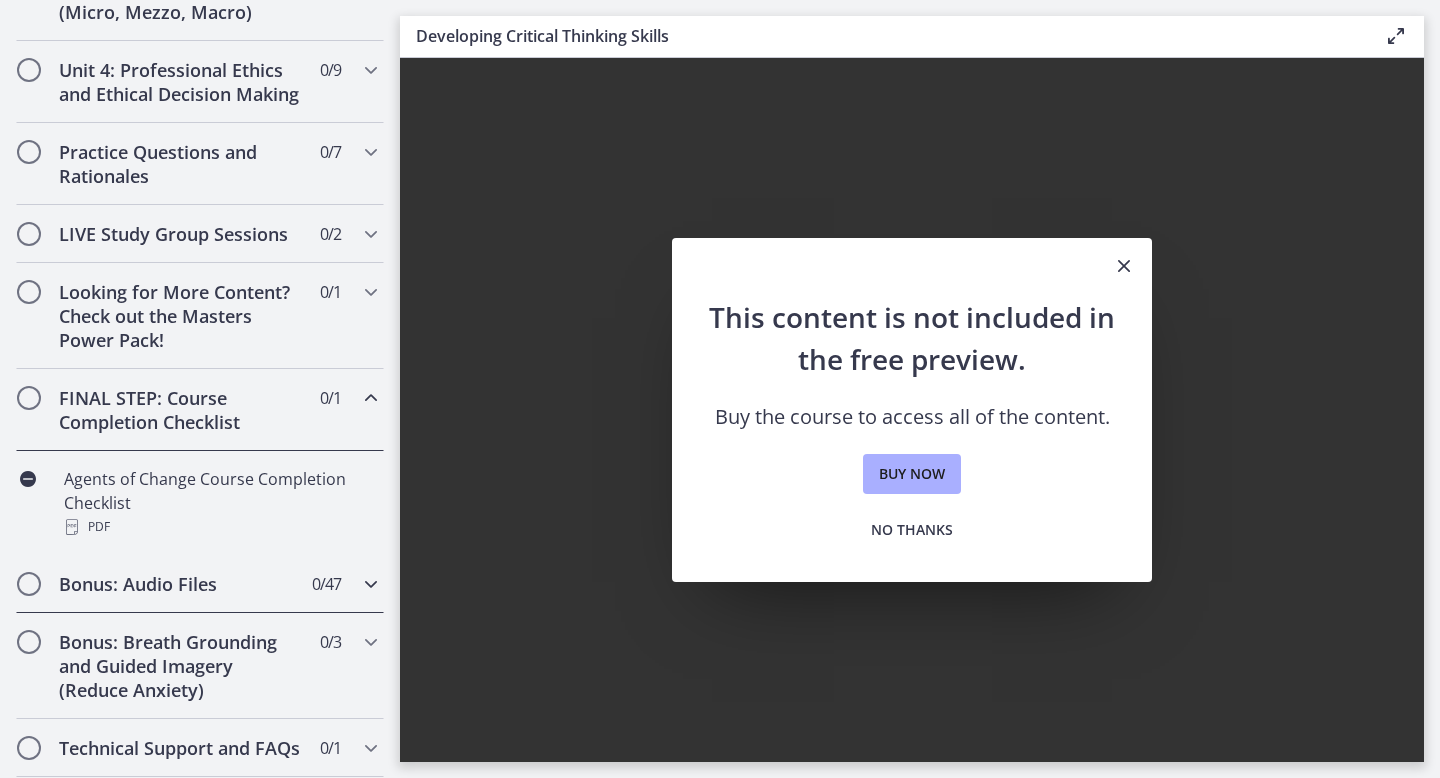 click on "Bonus: Audio Files" at bounding box center (181, 584) 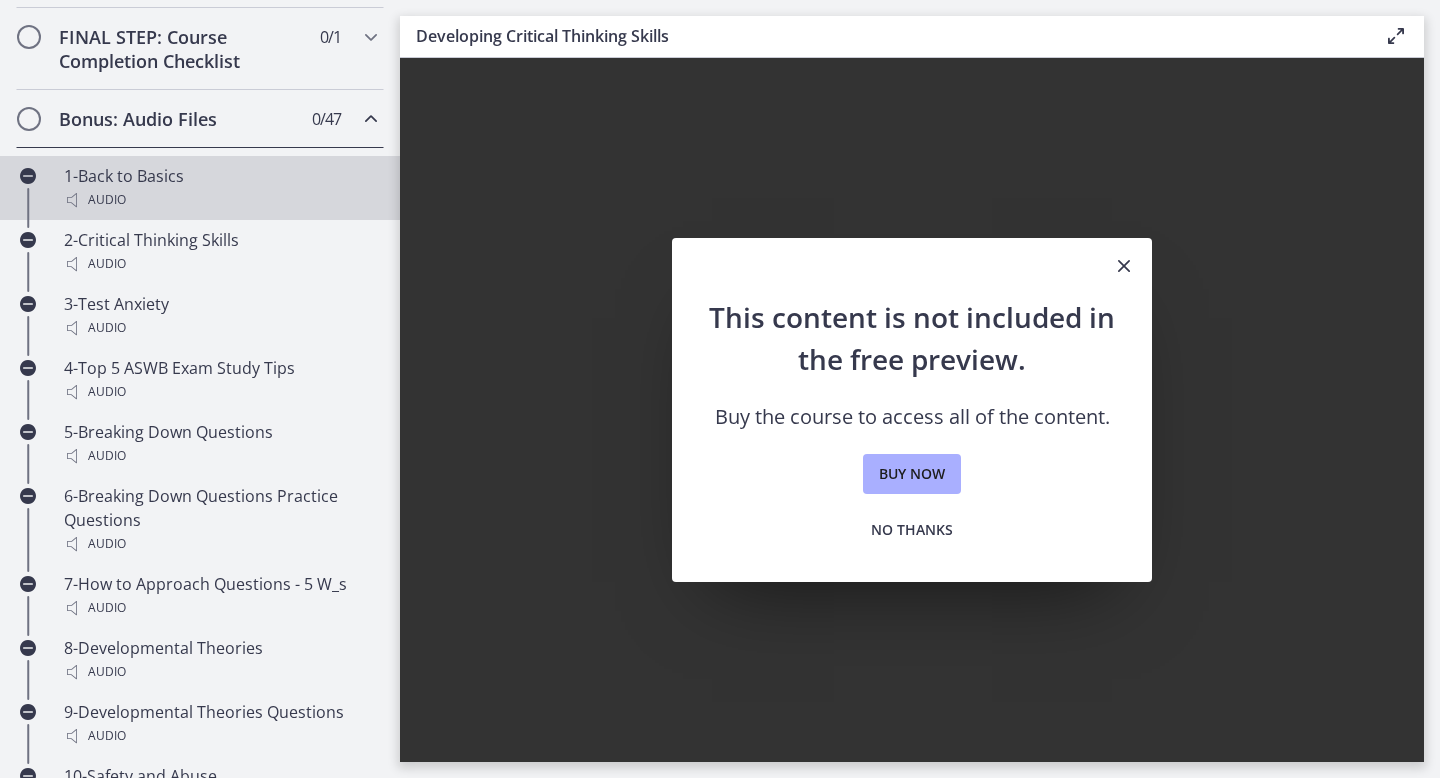 scroll, scrollTop: 1288, scrollLeft: 0, axis: vertical 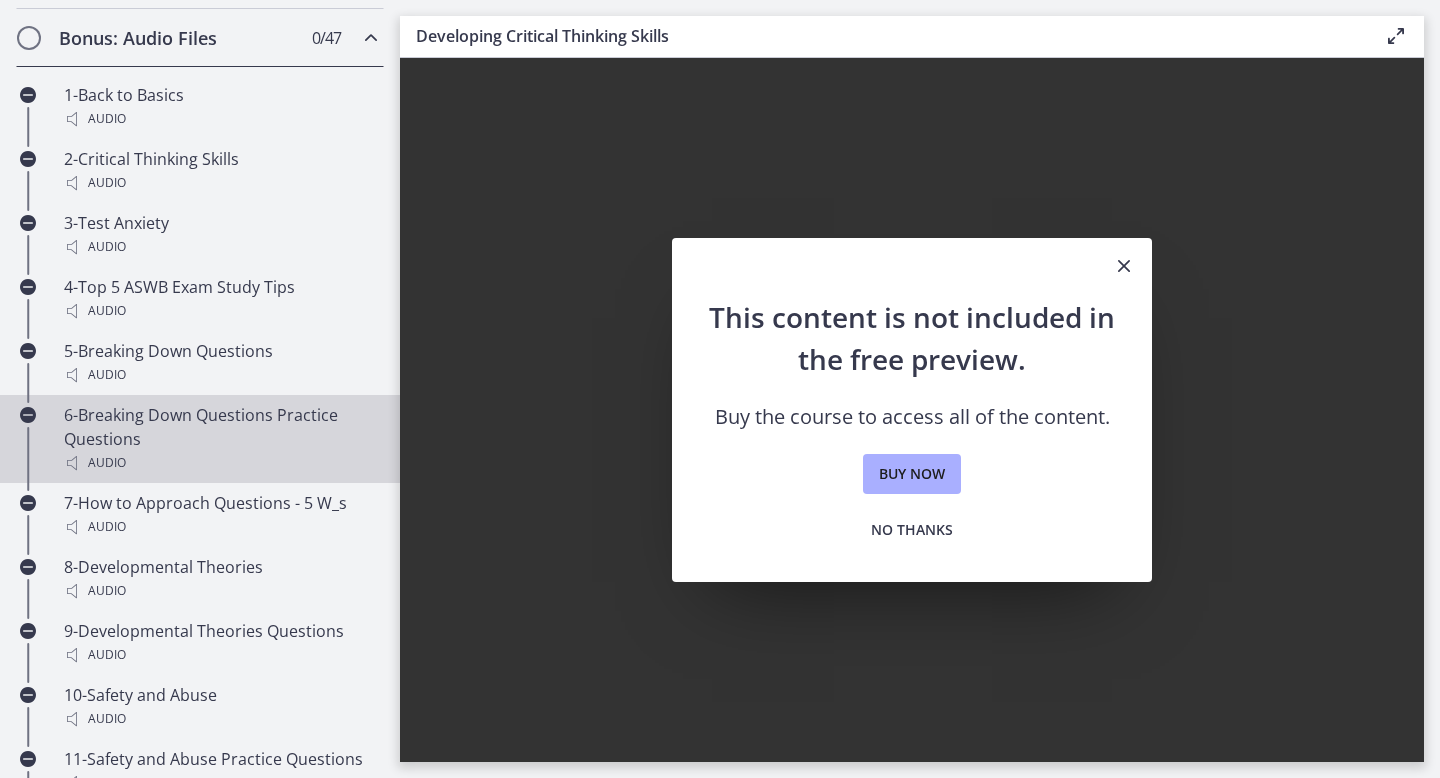 click on "6-Breaking Down Questions Practice Questions
Audio" at bounding box center (220, 439) 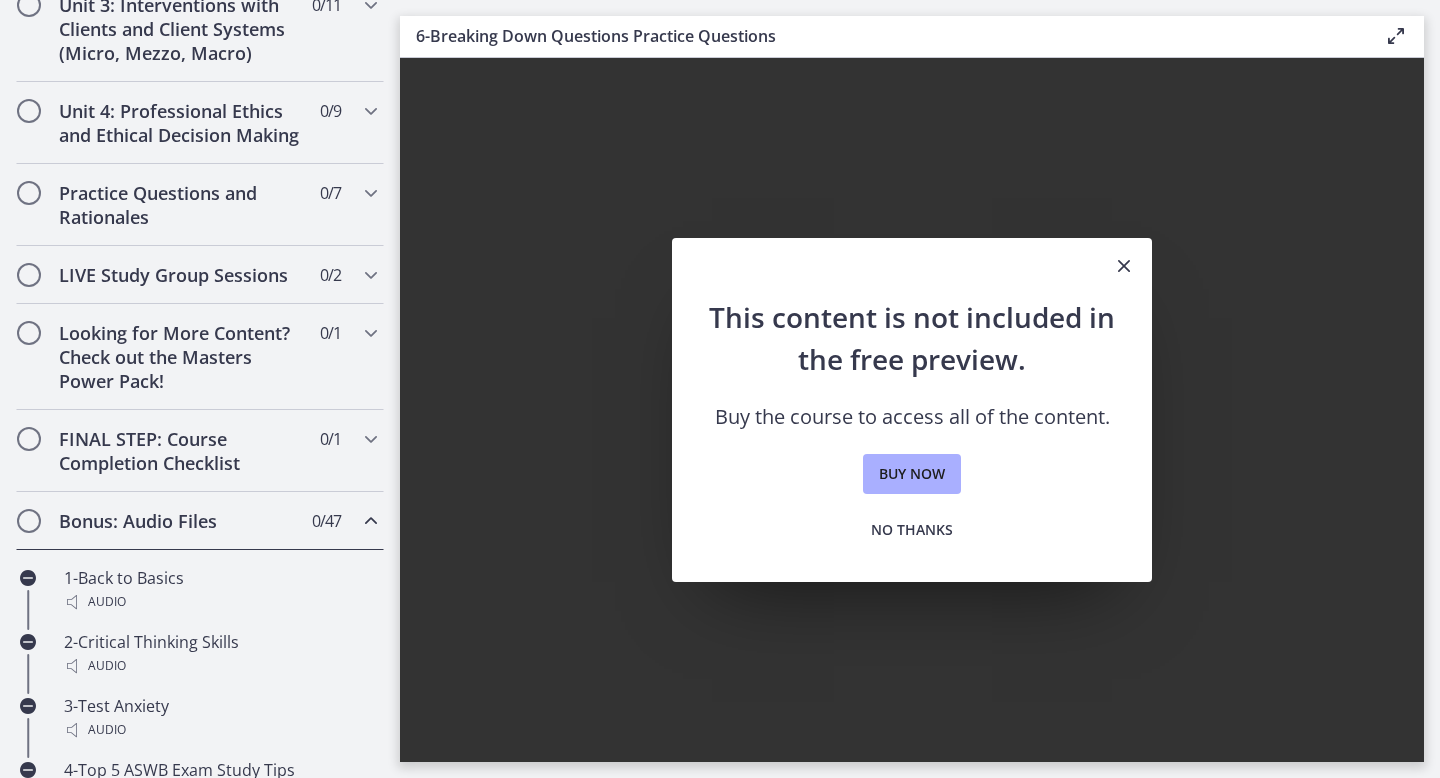 scroll, scrollTop: 802, scrollLeft: 0, axis: vertical 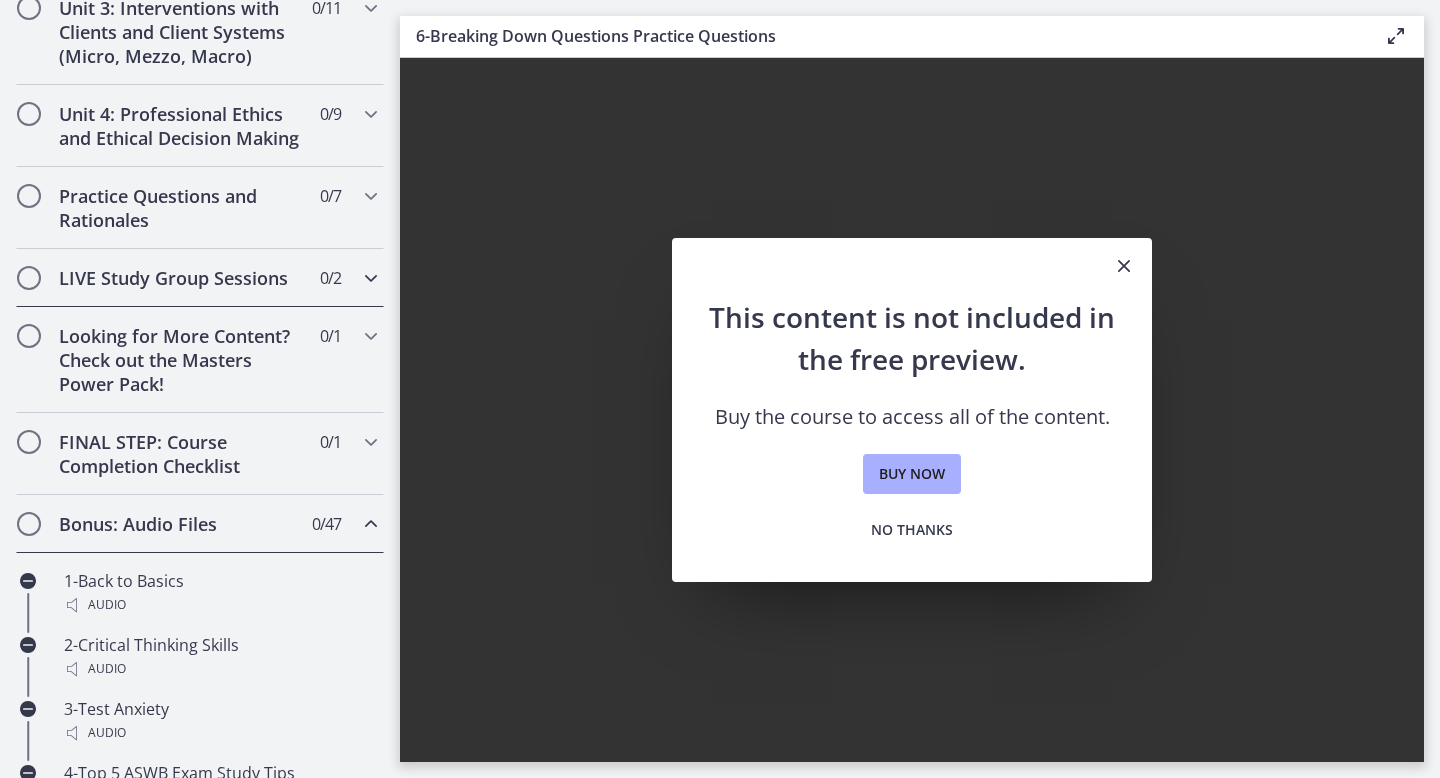 click on "LIVE Study Group Sessions" at bounding box center [181, 278] 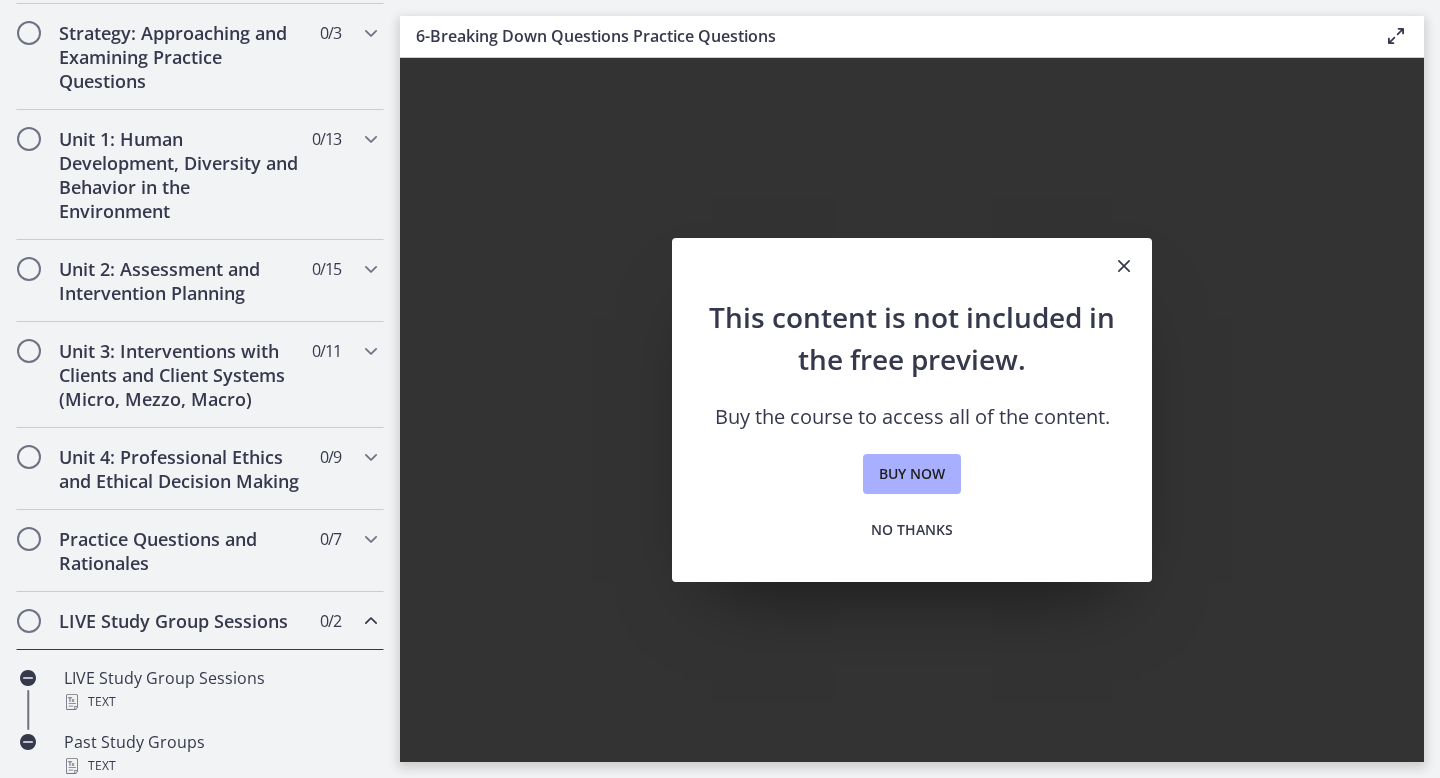 scroll, scrollTop: 386, scrollLeft: 0, axis: vertical 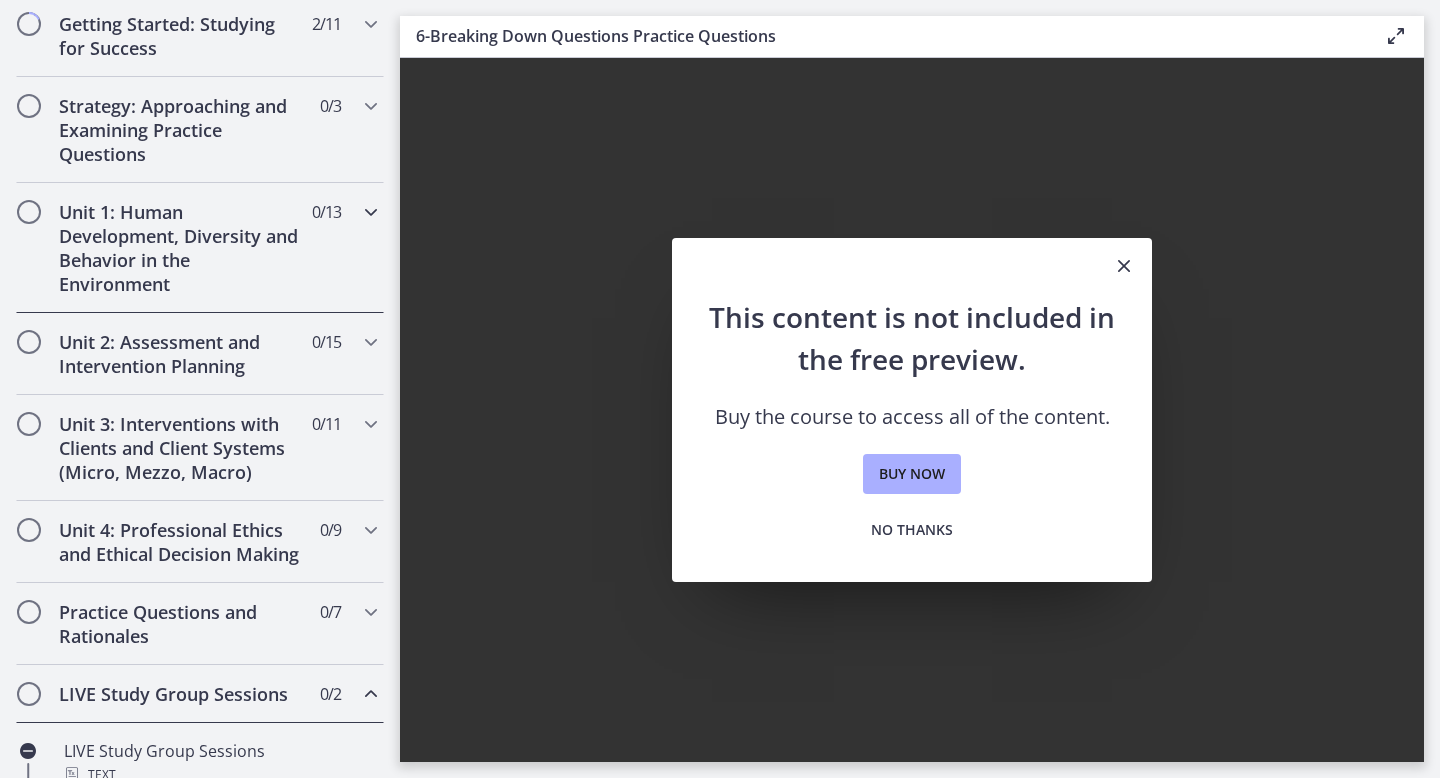 click on "Unit 1: Human Development, Diversity and Behavior in the Environment
0  /  13
Completed" at bounding box center (200, 248) 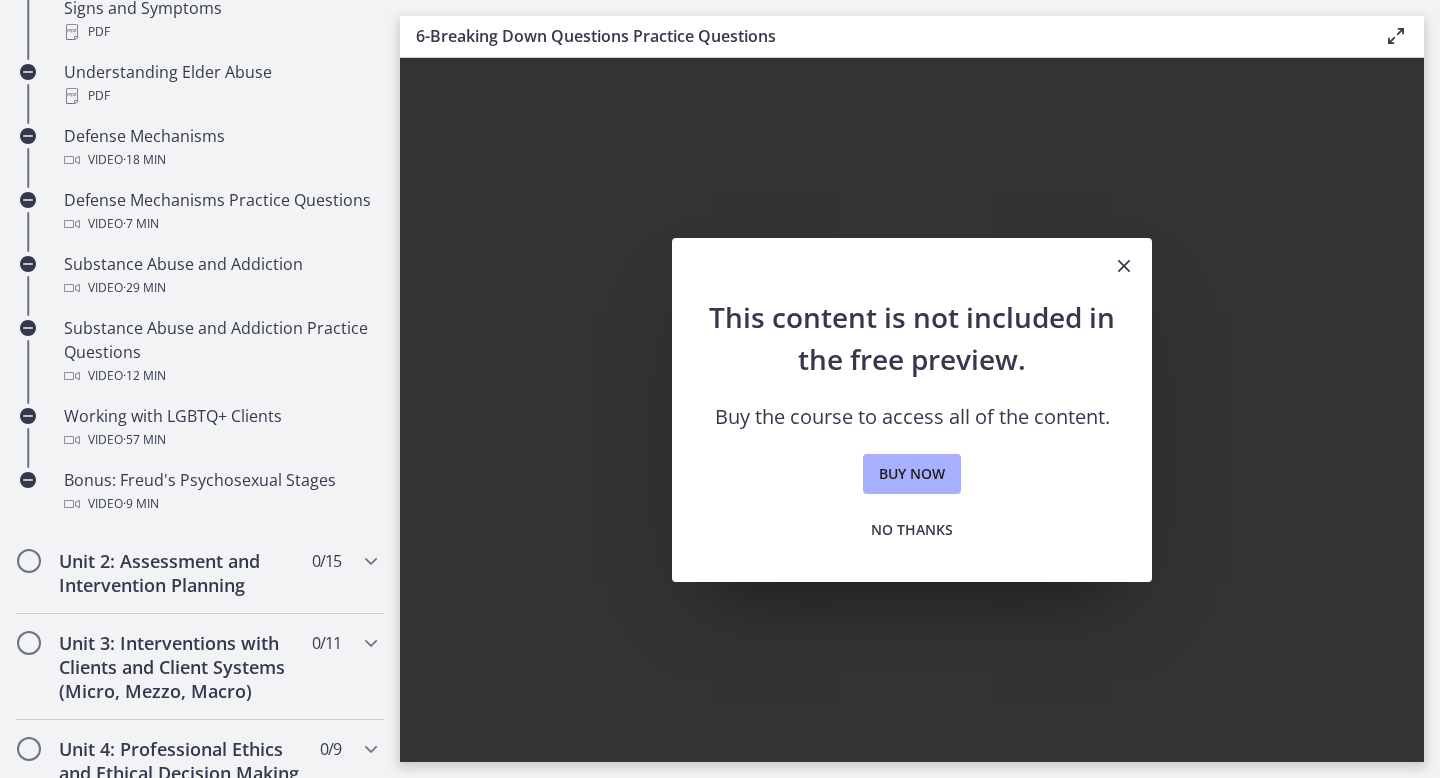 scroll, scrollTop: 1238, scrollLeft: 0, axis: vertical 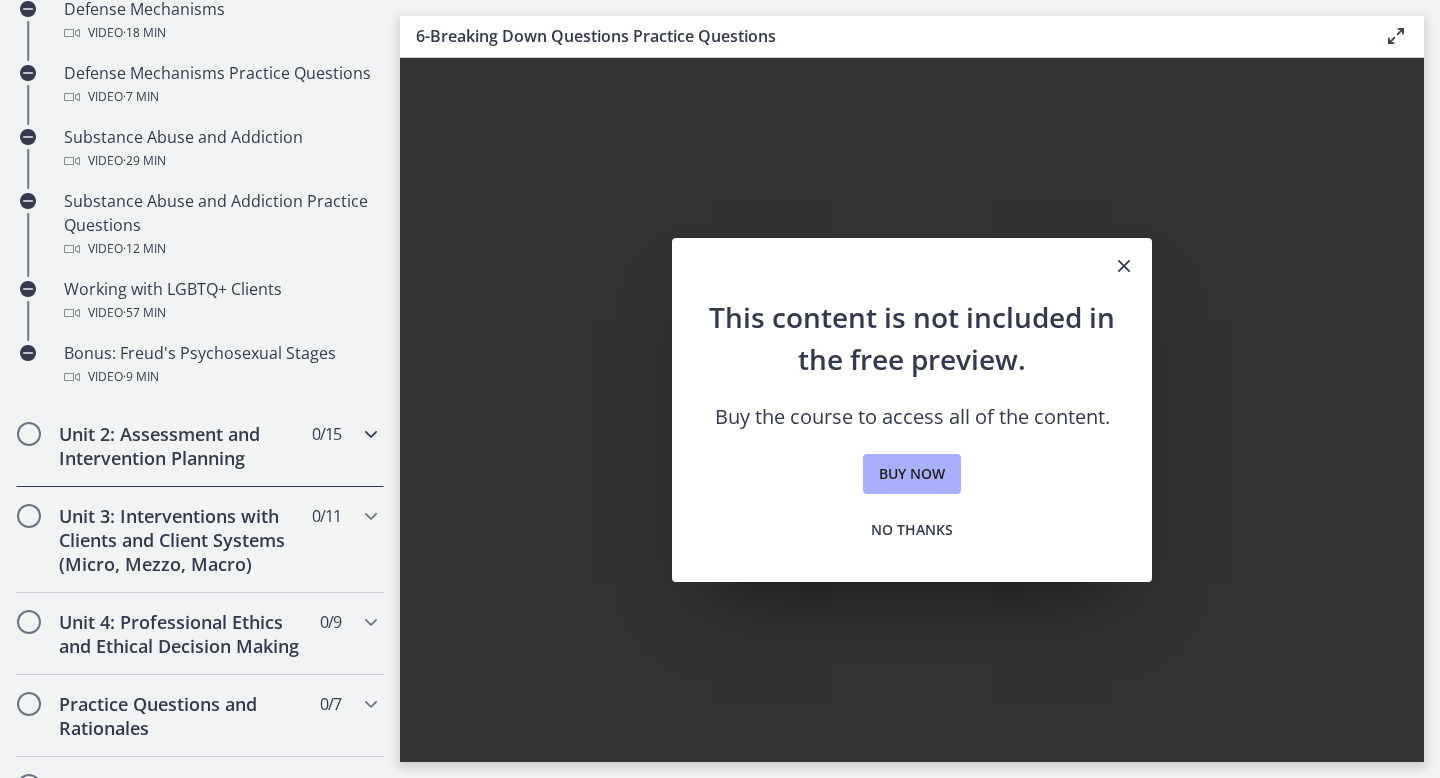 click on "Unit 2: Assessment and Intervention Planning" at bounding box center (181, 446) 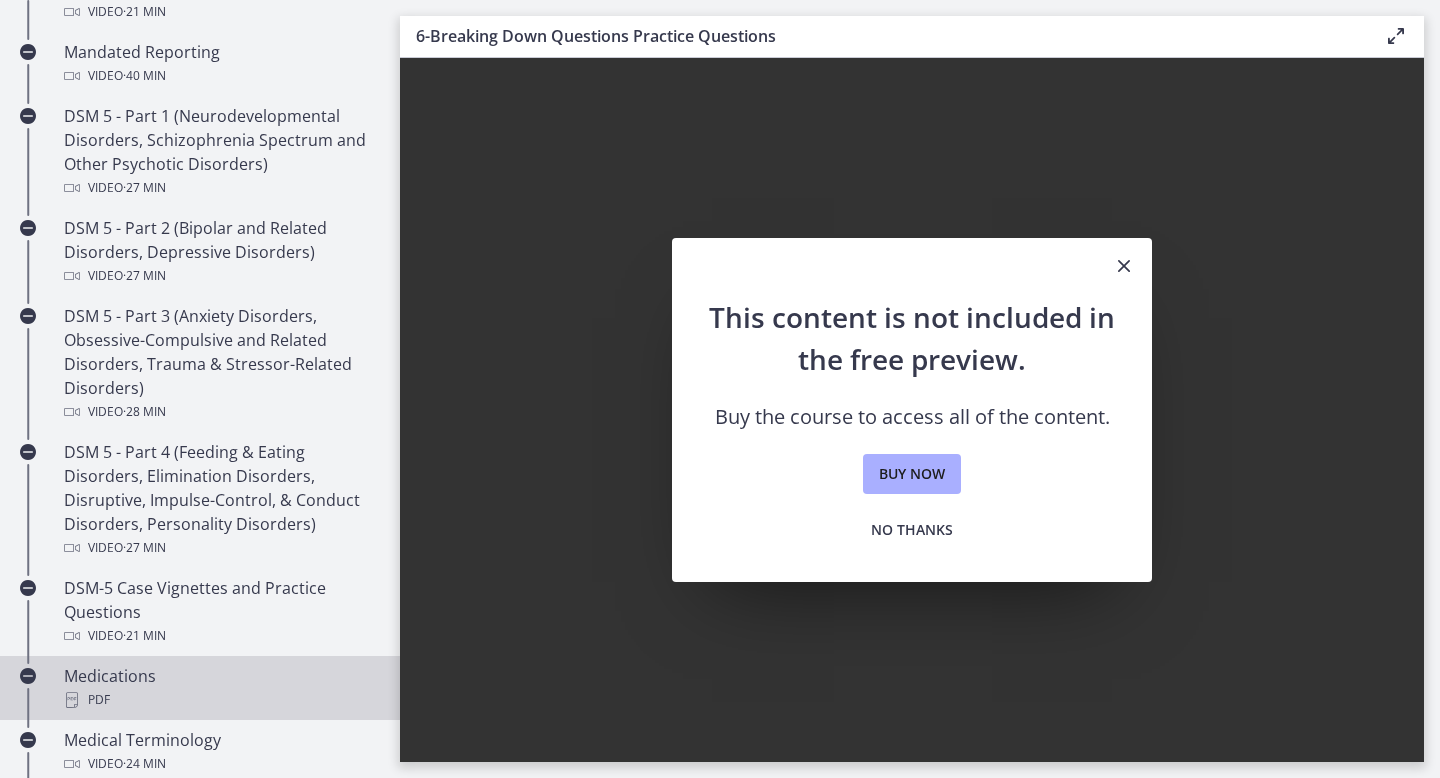scroll, scrollTop: 853, scrollLeft: 0, axis: vertical 